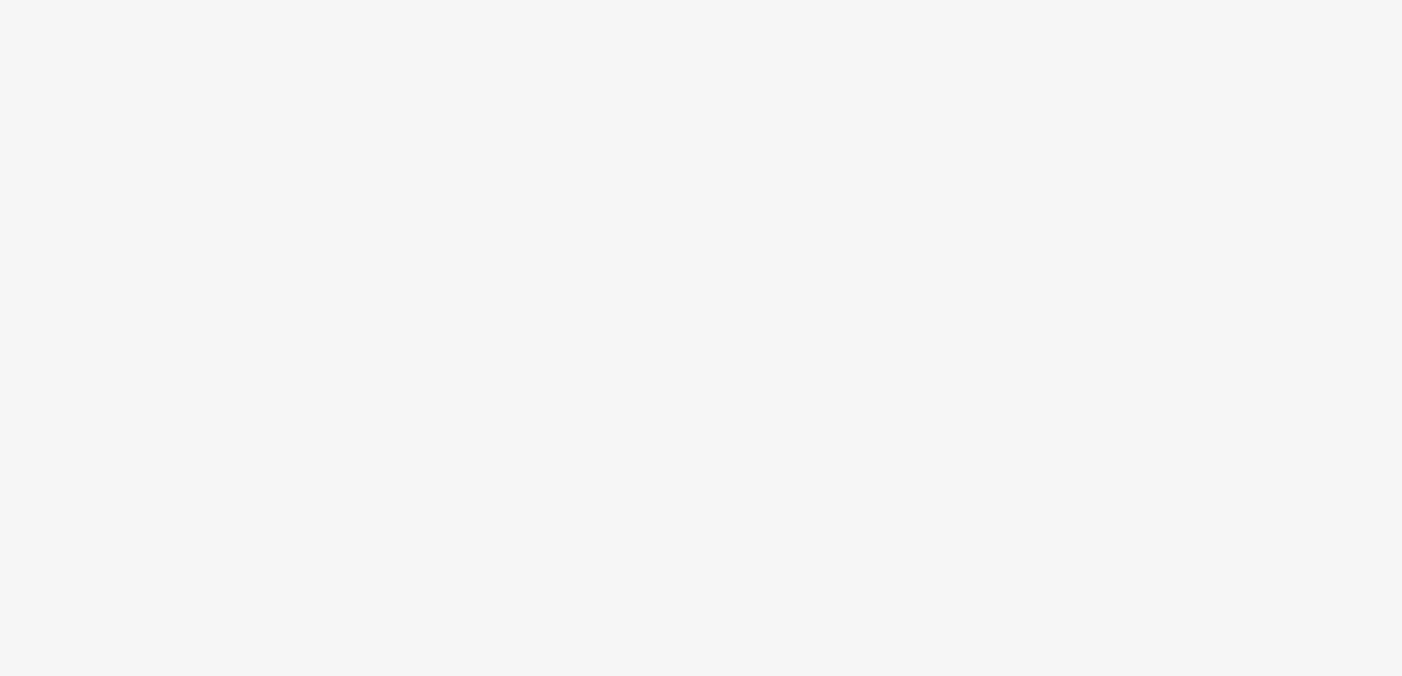 scroll, scrollTop: 0, scrollLeft: 0, axis: both 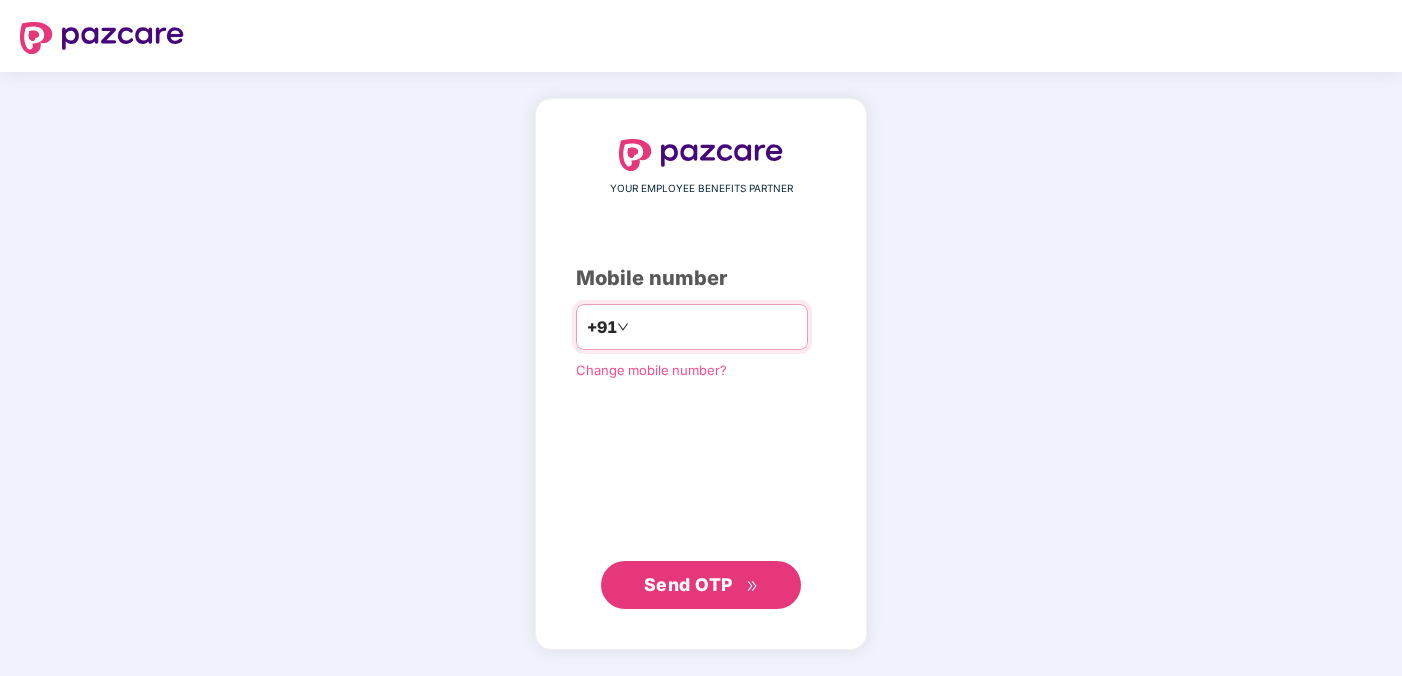 type on "*" 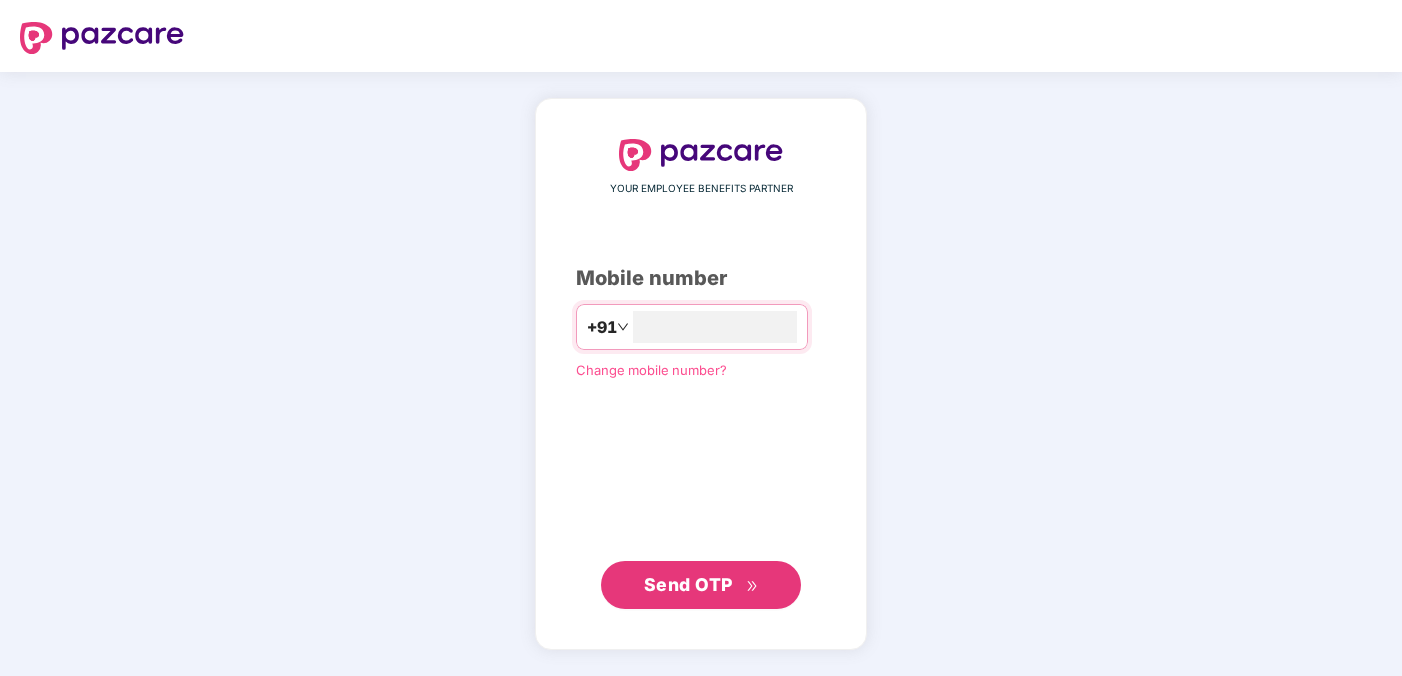 click on "Send OTP" at bounding box center [688, 584] 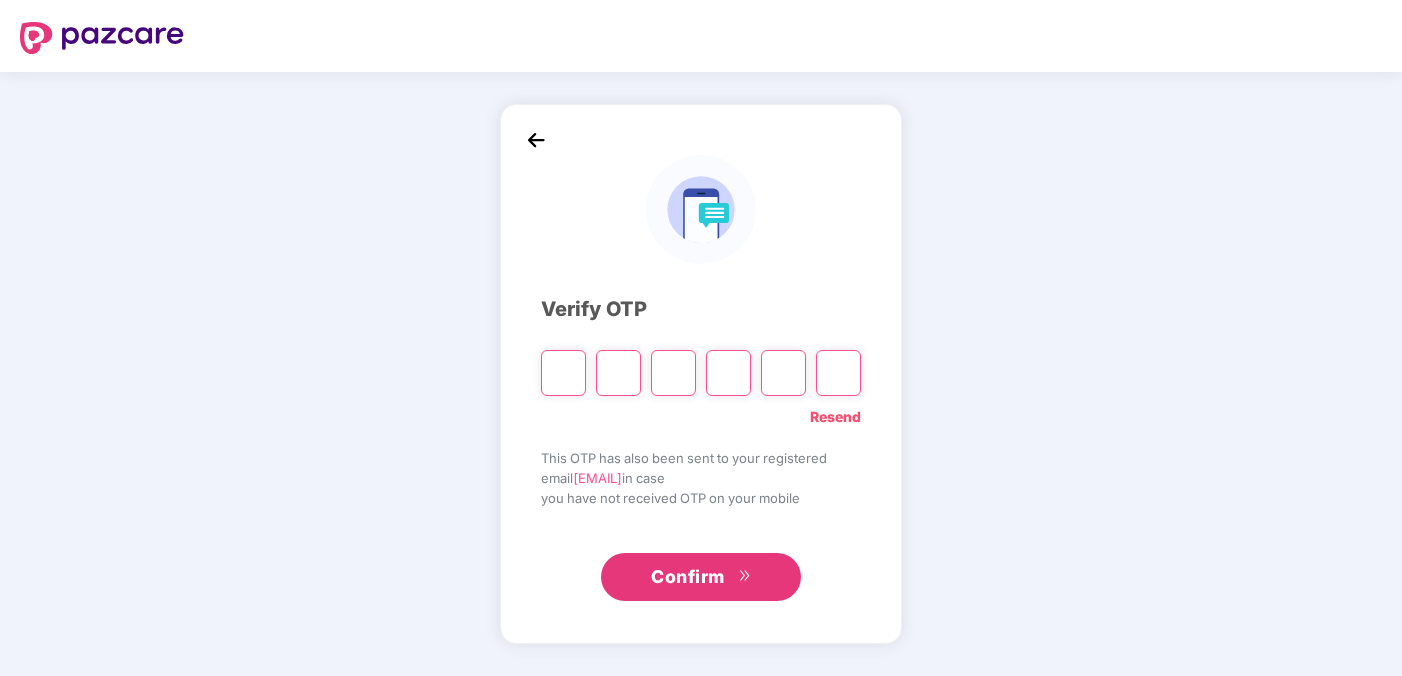 type on "*" 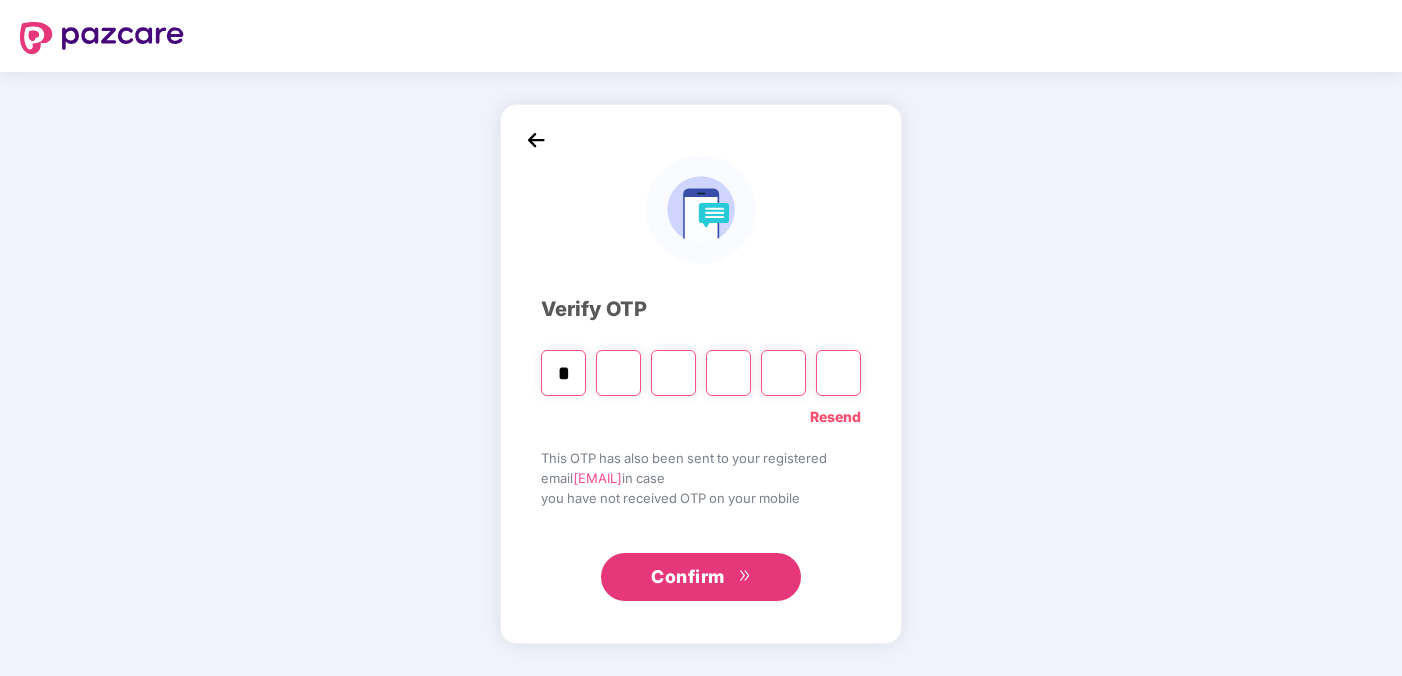 type on "*" 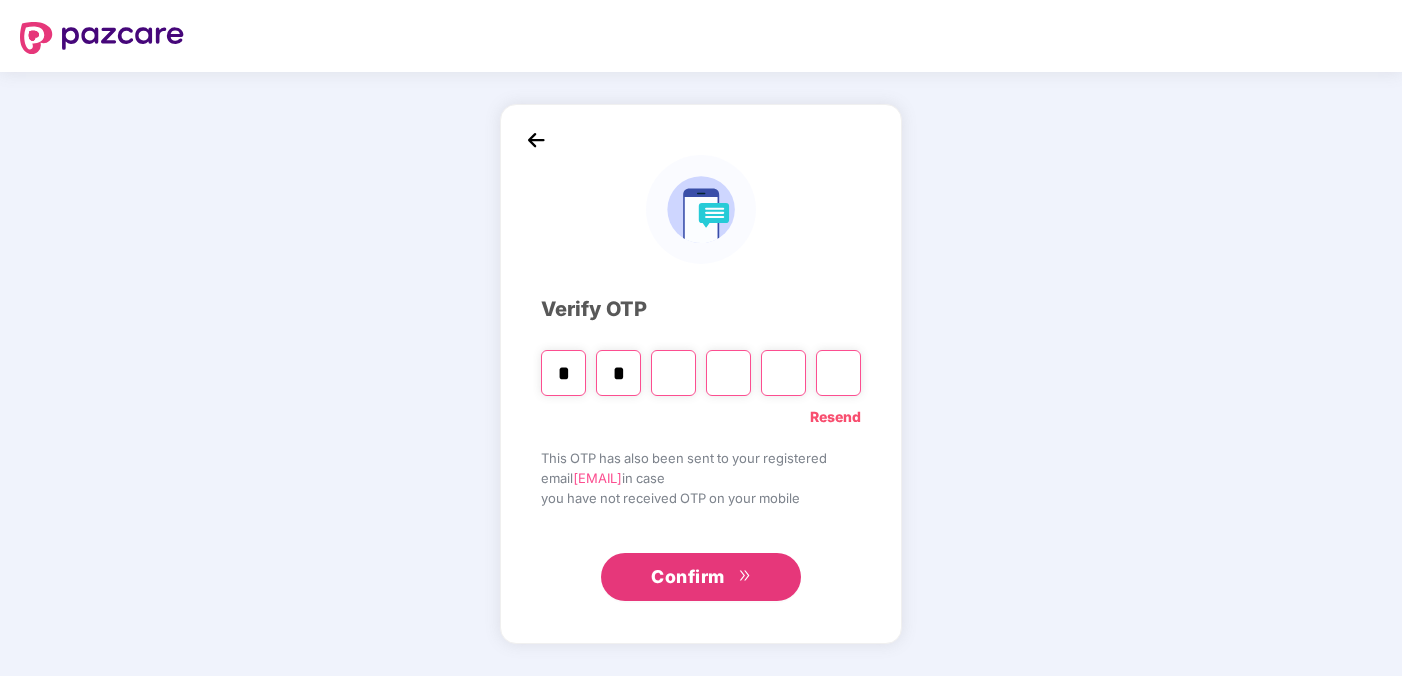 type on "*" 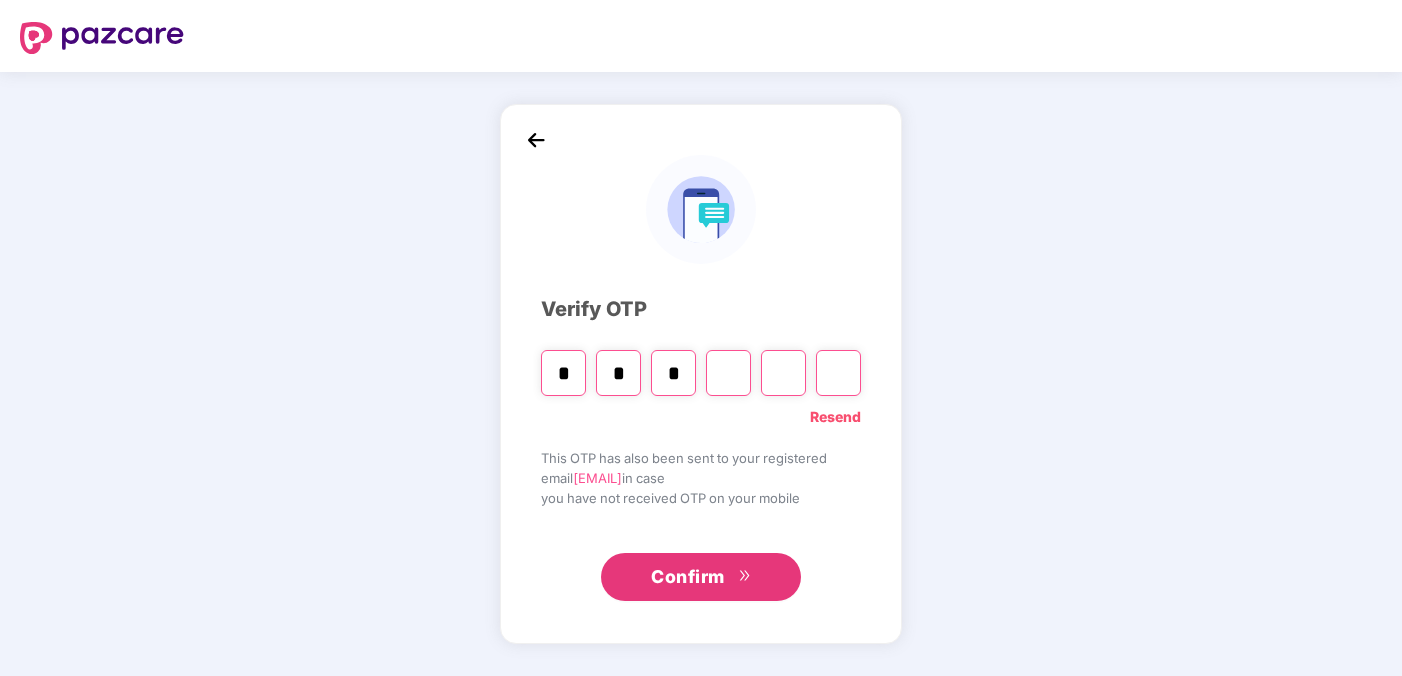type on "*" 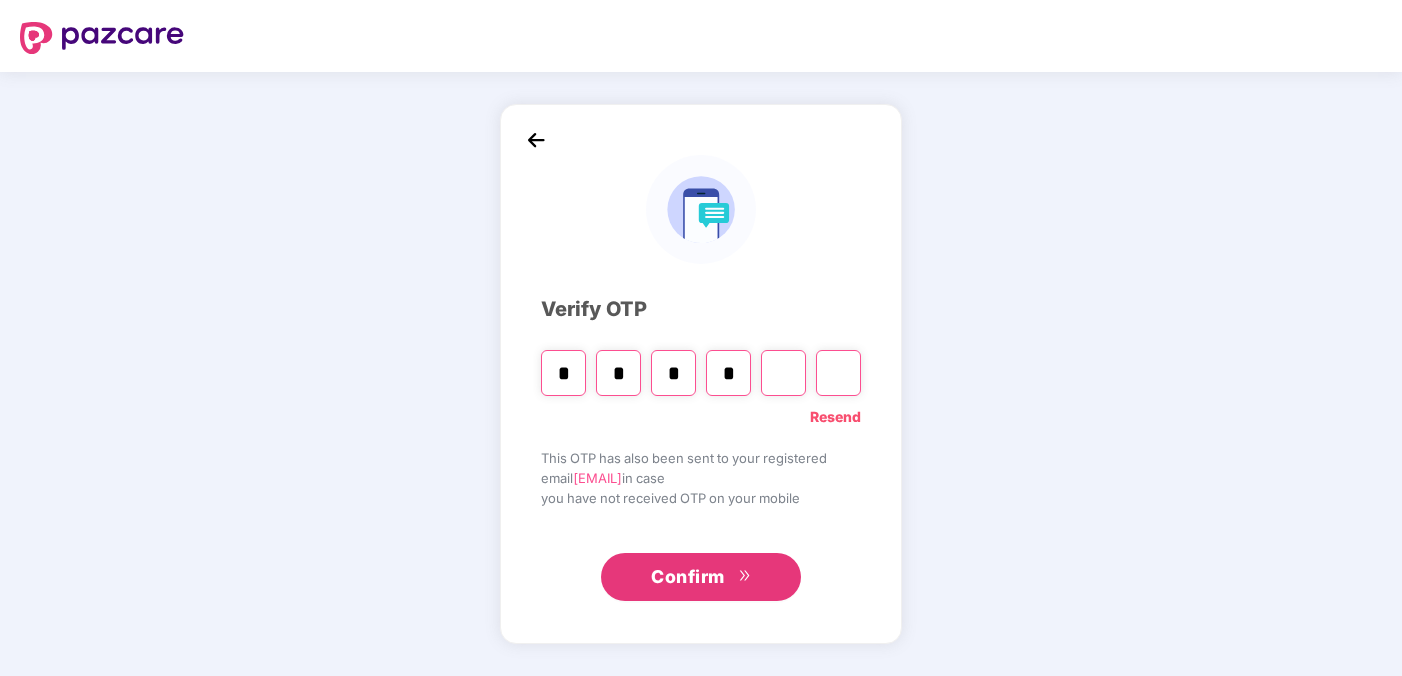 type on "*" 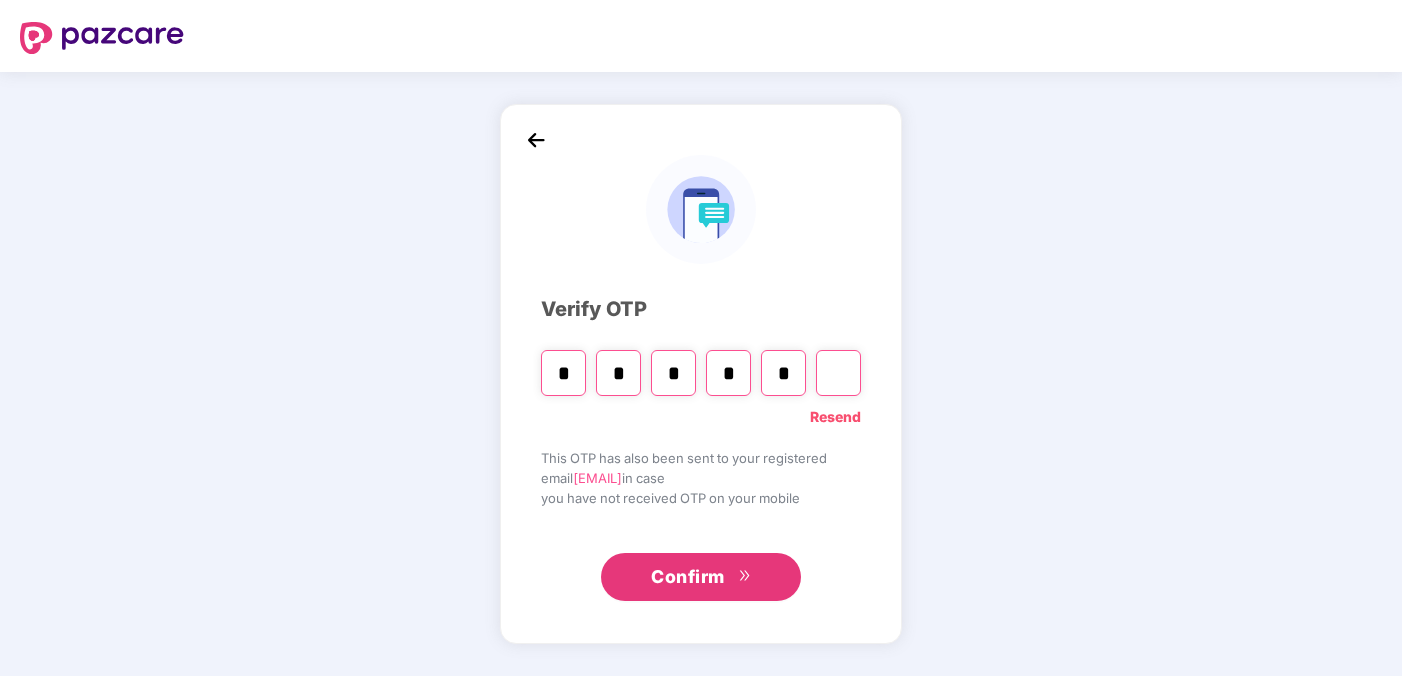 type on "*" 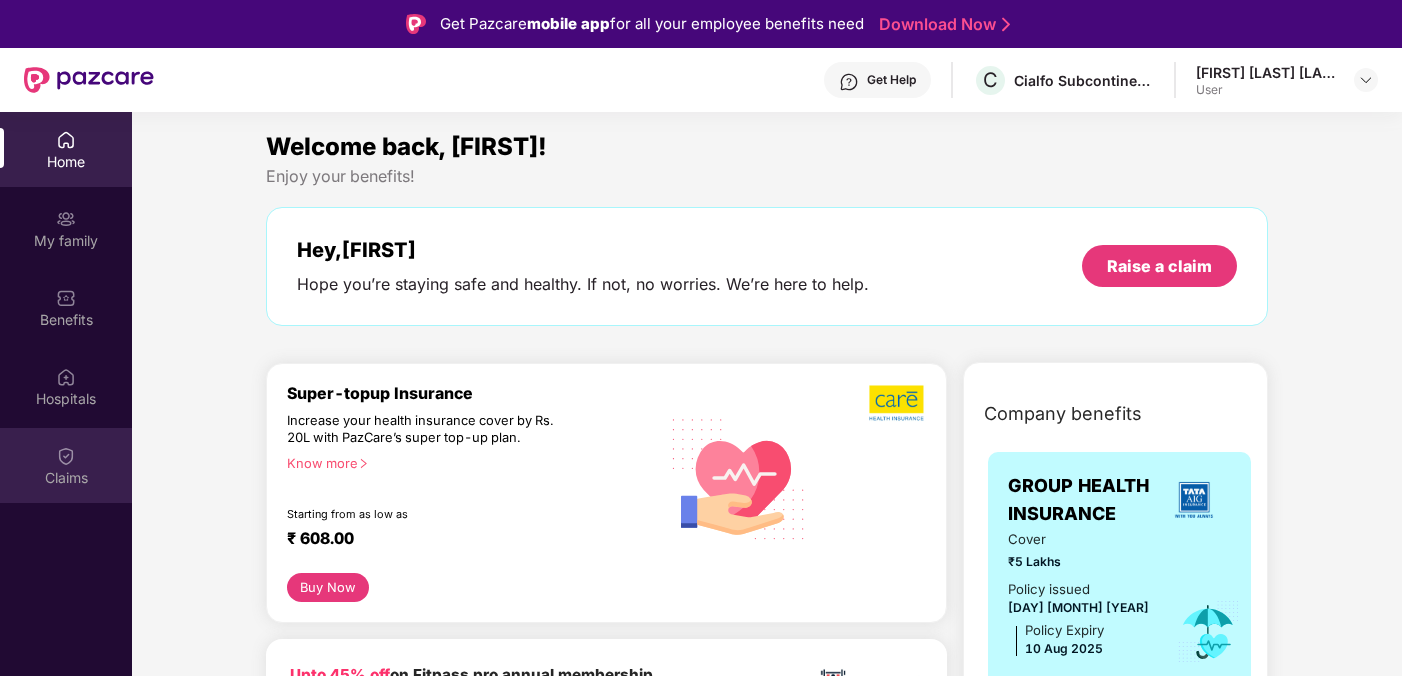 click at bounding box center (66, 456) 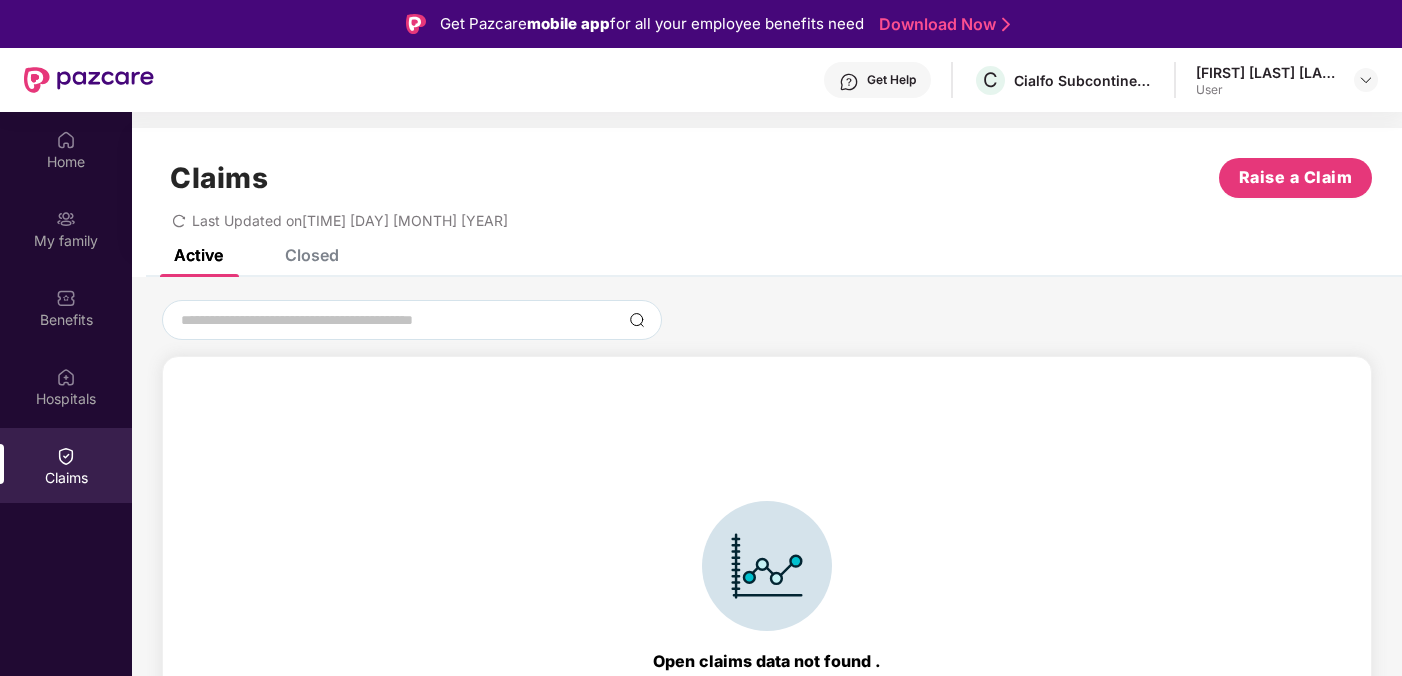 scroll, scrollTop: 44, scrollLeft: 0, axis: vertical 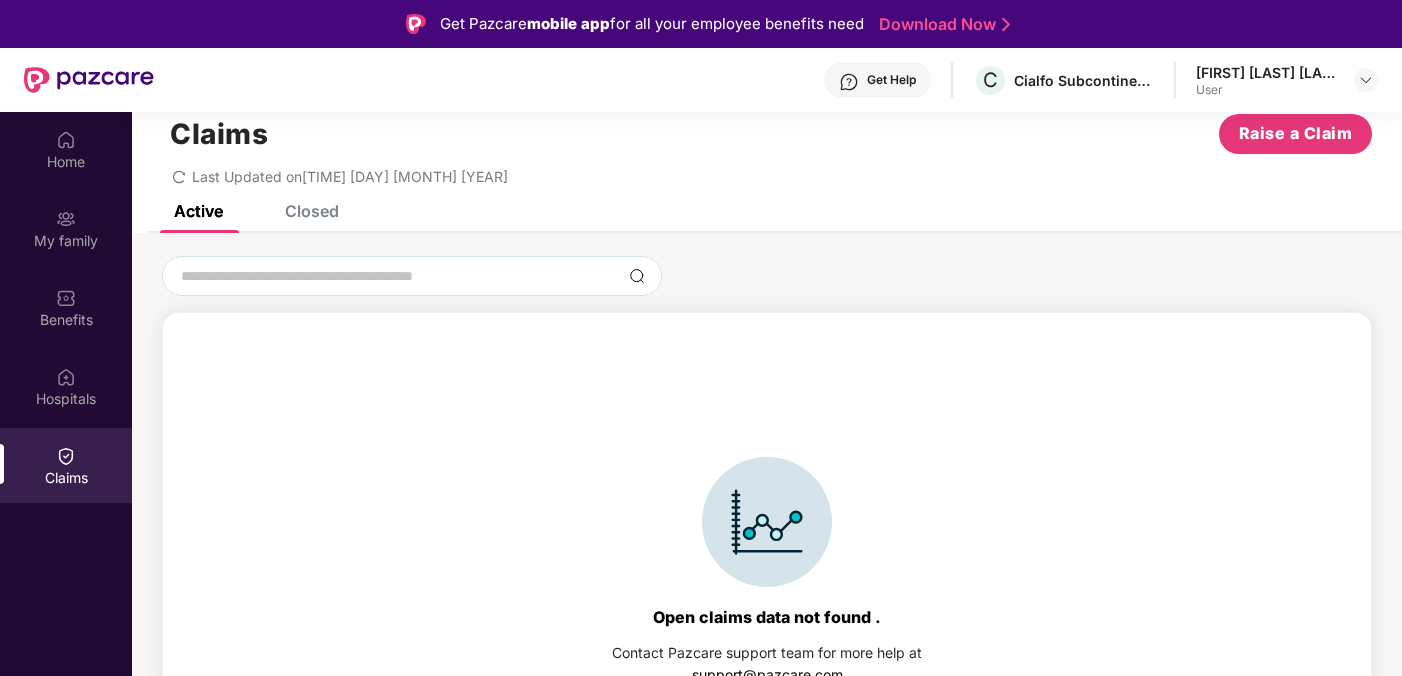 click on "Closed" at bounding box center [312, 211] 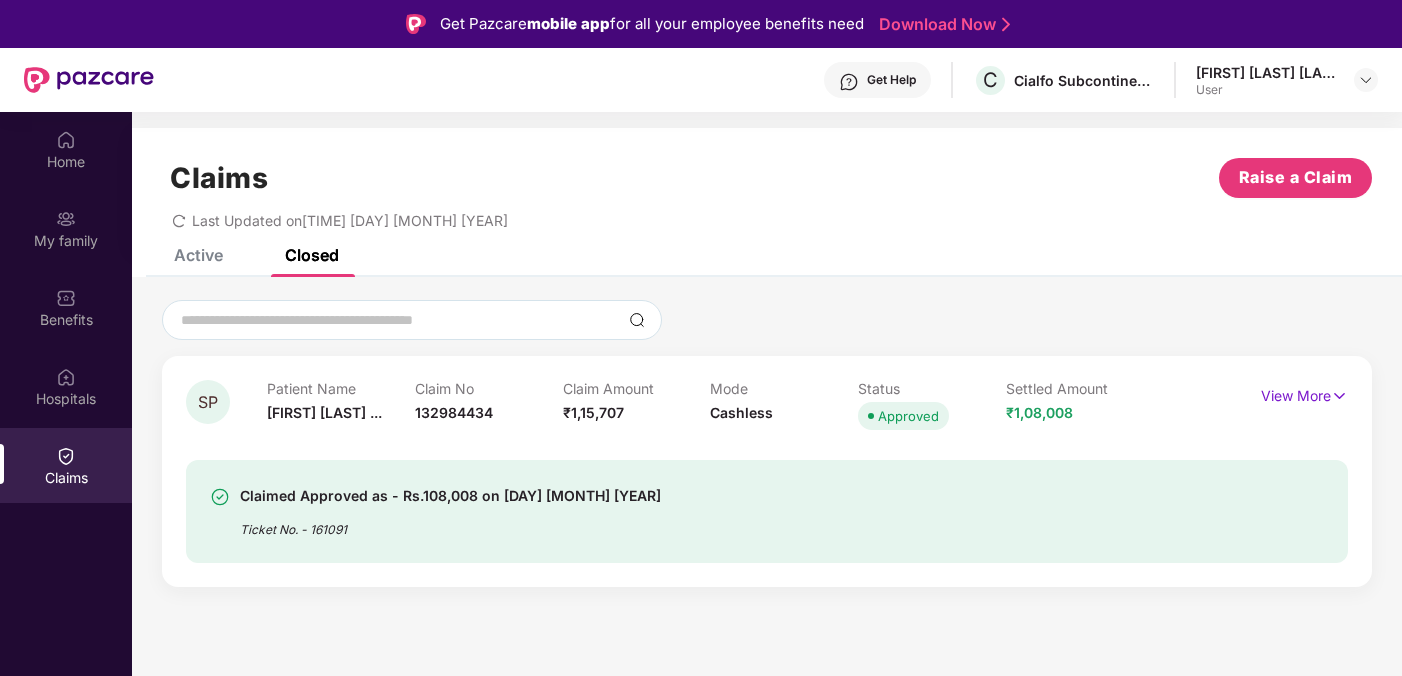 scroll, scrollTop: 0, scrollLeft: 0, axis: both 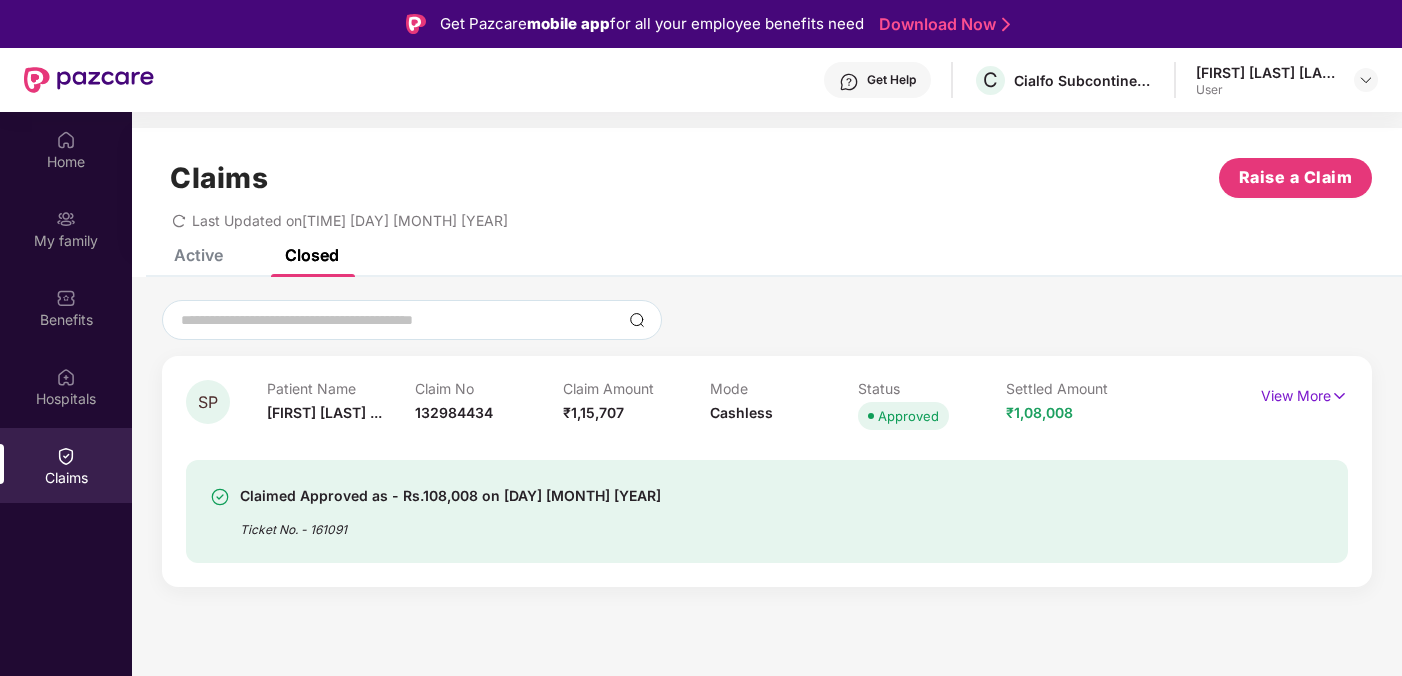 click on "Active" at bounding box center [198, 255] 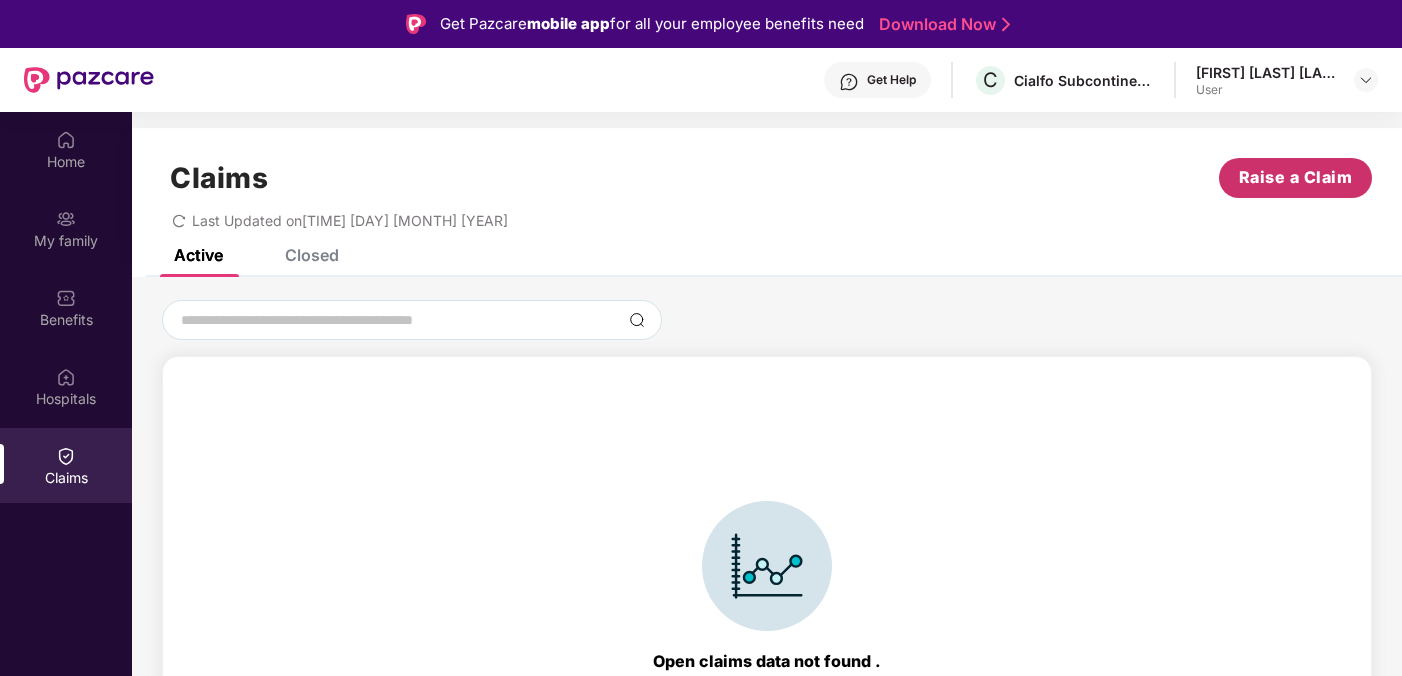 click on "Raise a Claim" at bounding box center (1296, 177) 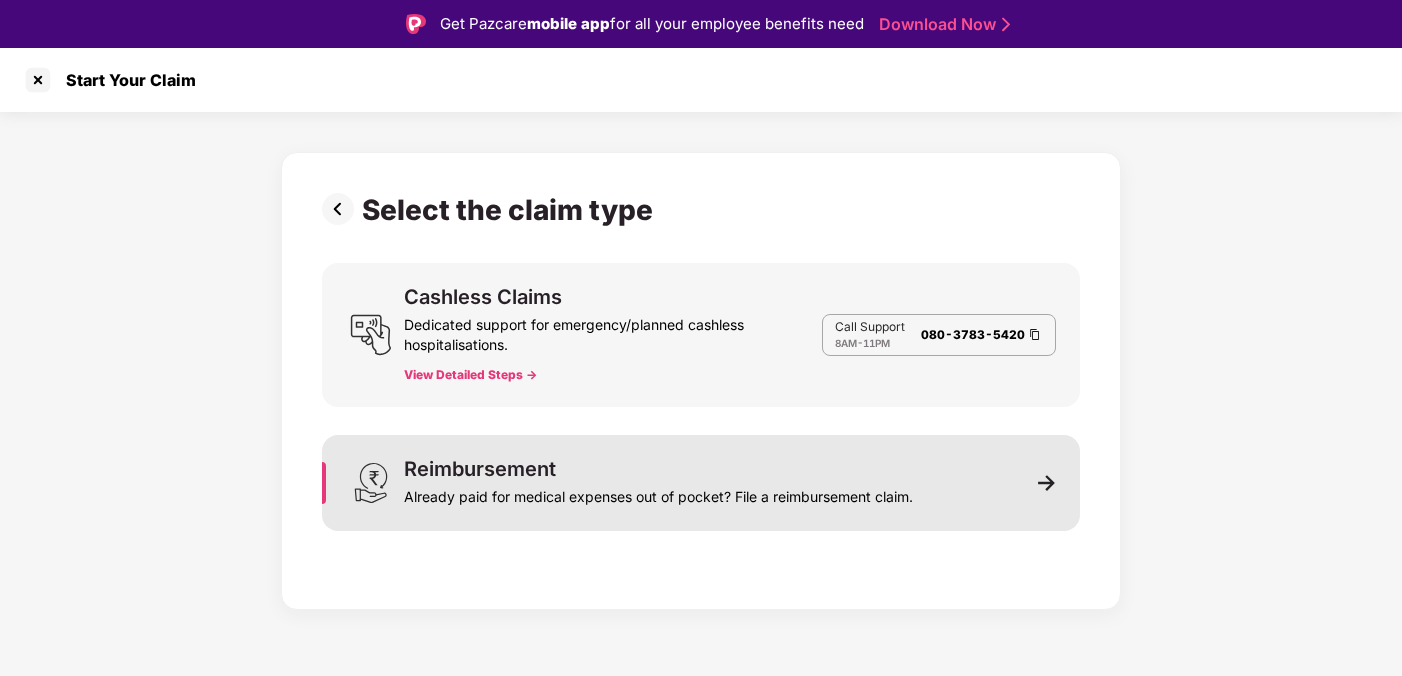 click on "Reimbursement" at bounding box center (480, 469) 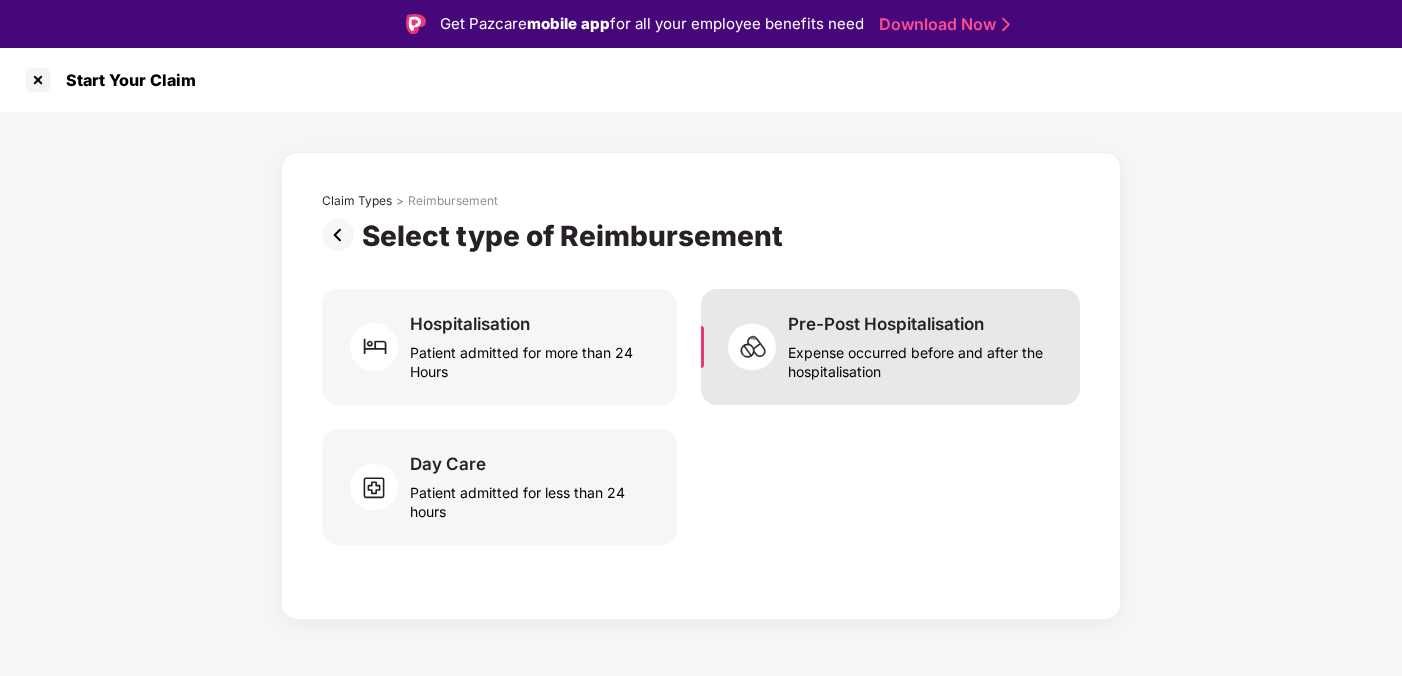 click on "Expense occurred before and after the hospitalisation" at bounding box center [922, 358] 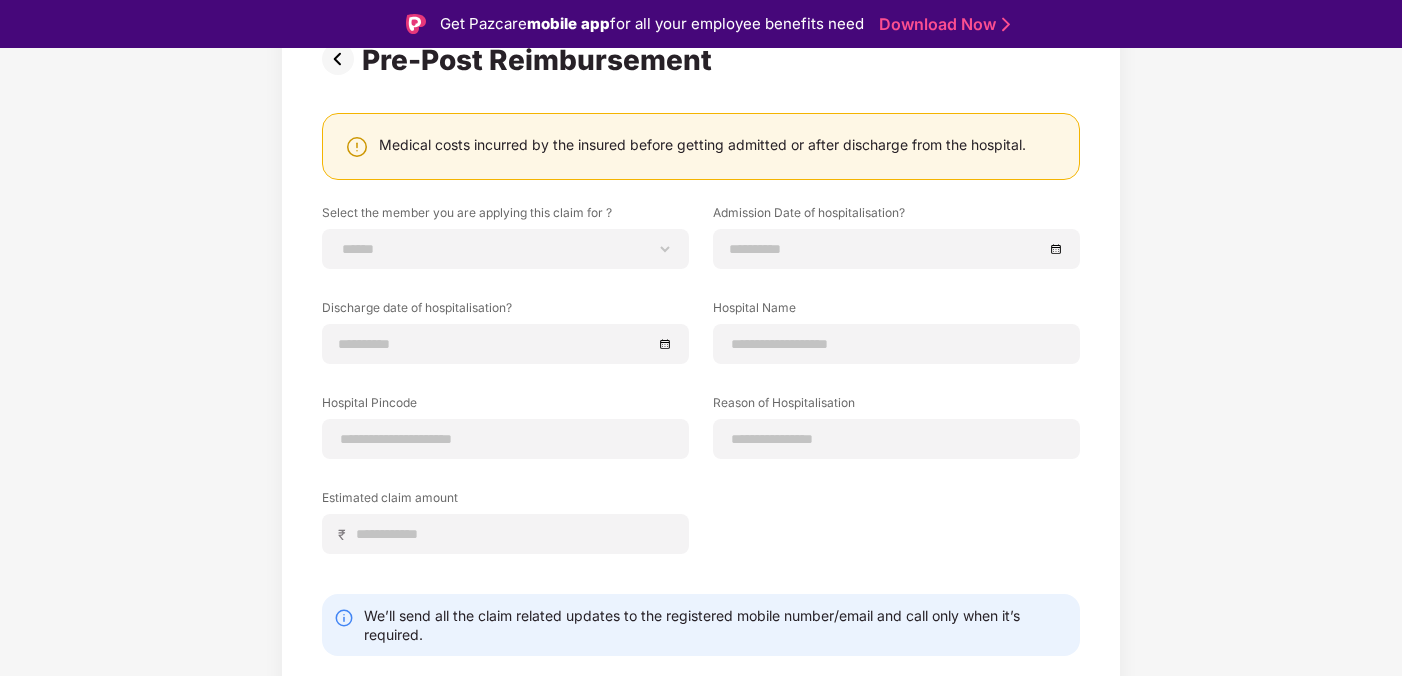 scroll, scrollTop: 231, scrollLeft: 0, axis: vertical 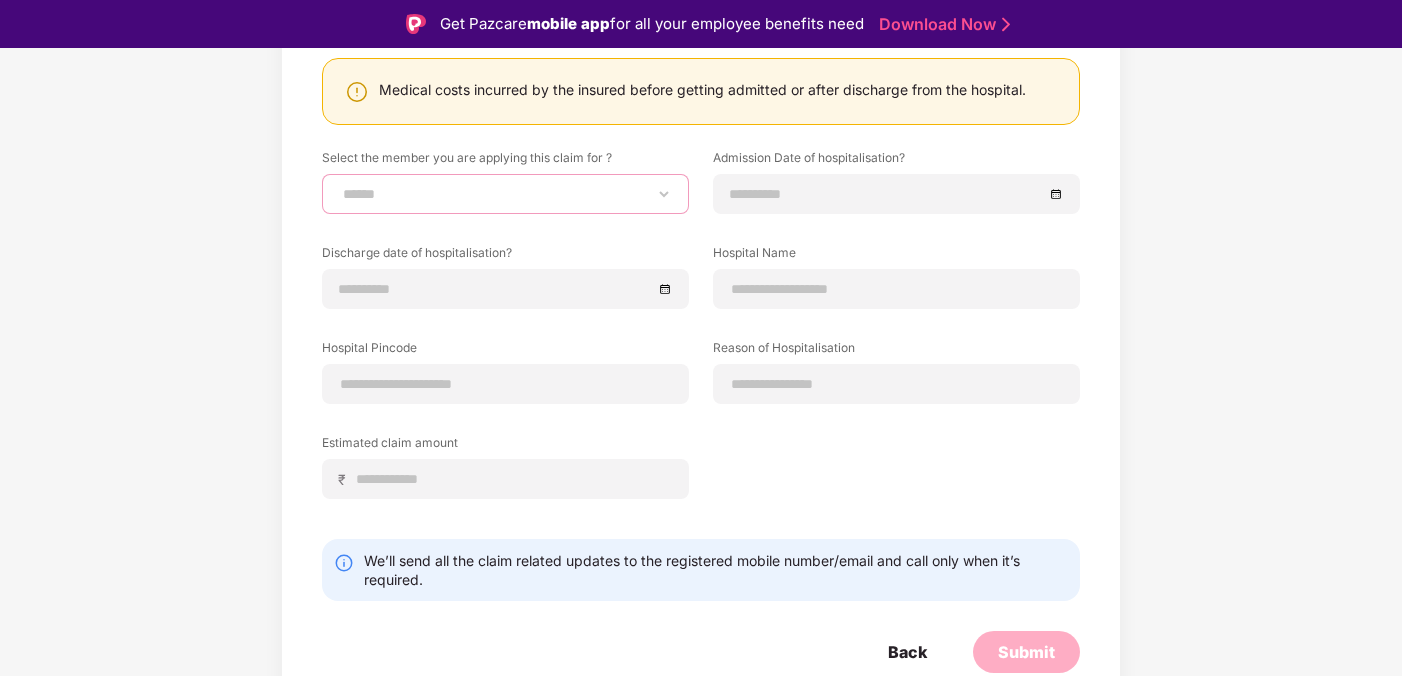 click on "**********" at bounding box center [505, 194] 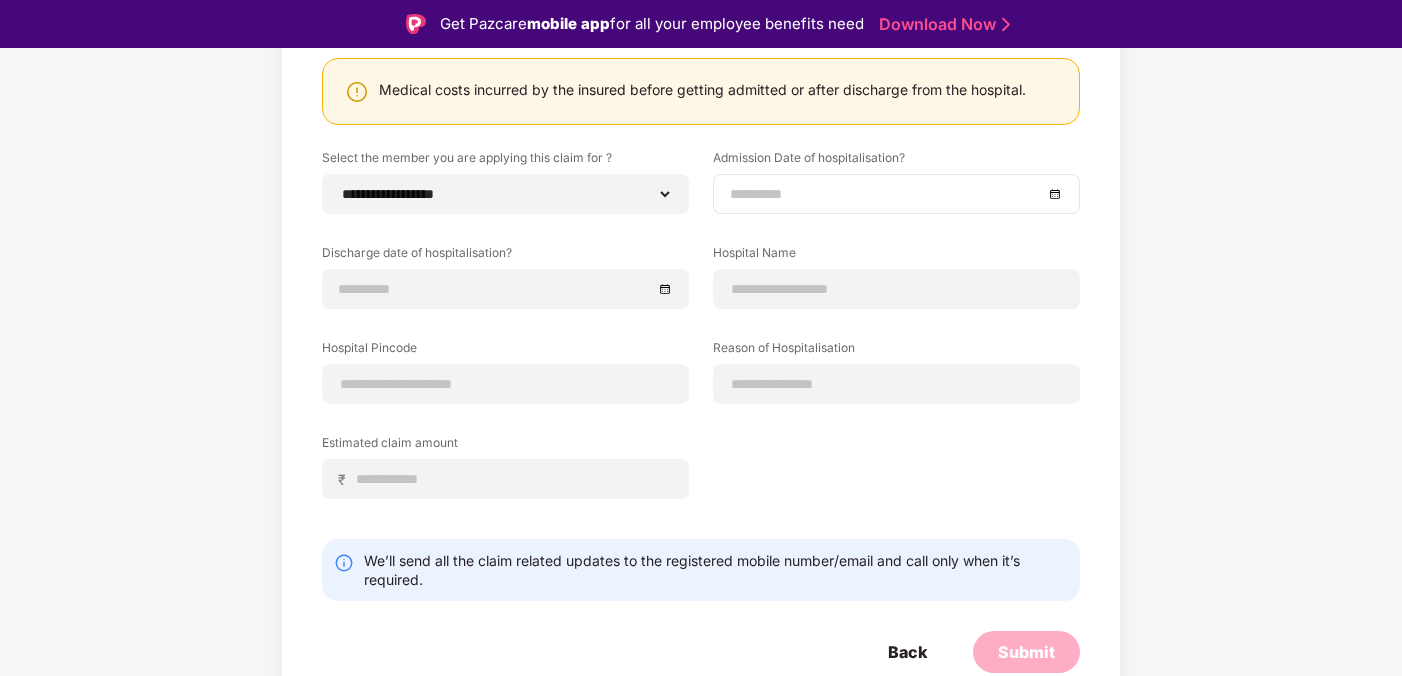 click at bounding box center [886, 194] 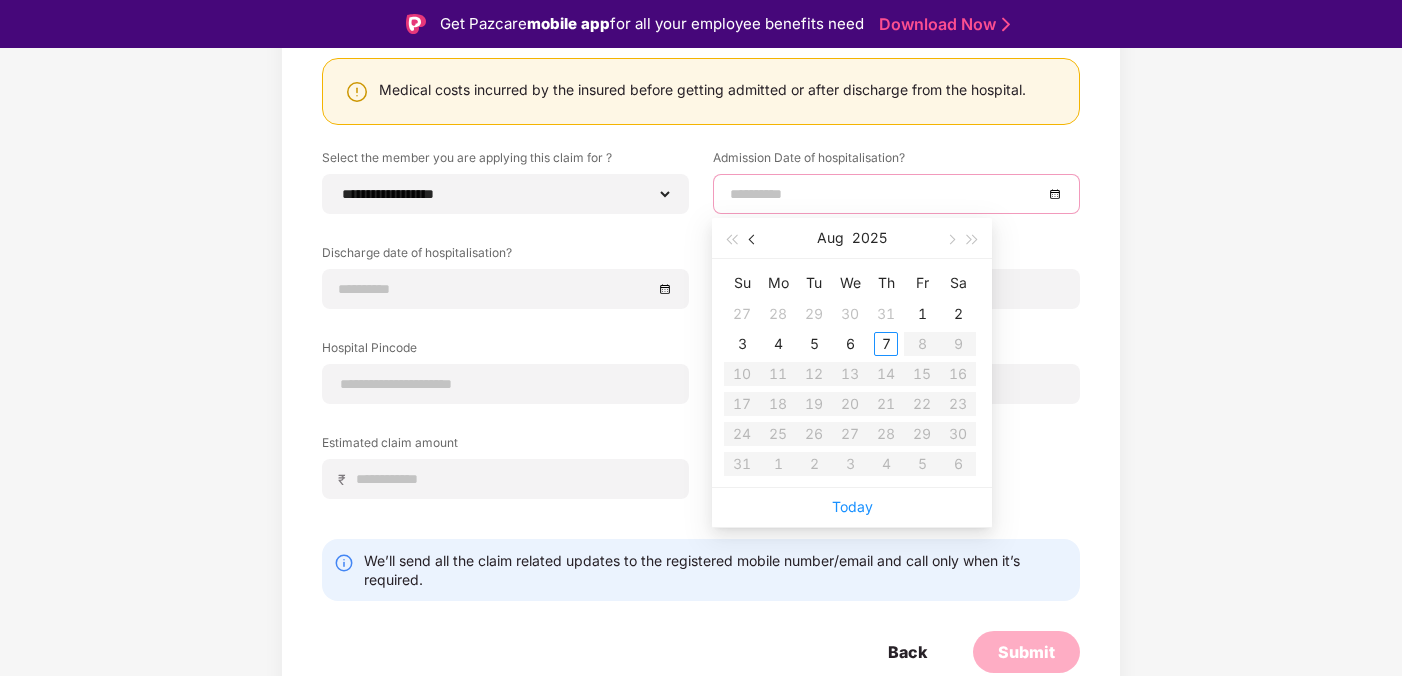click at bounding box center (754, 240) 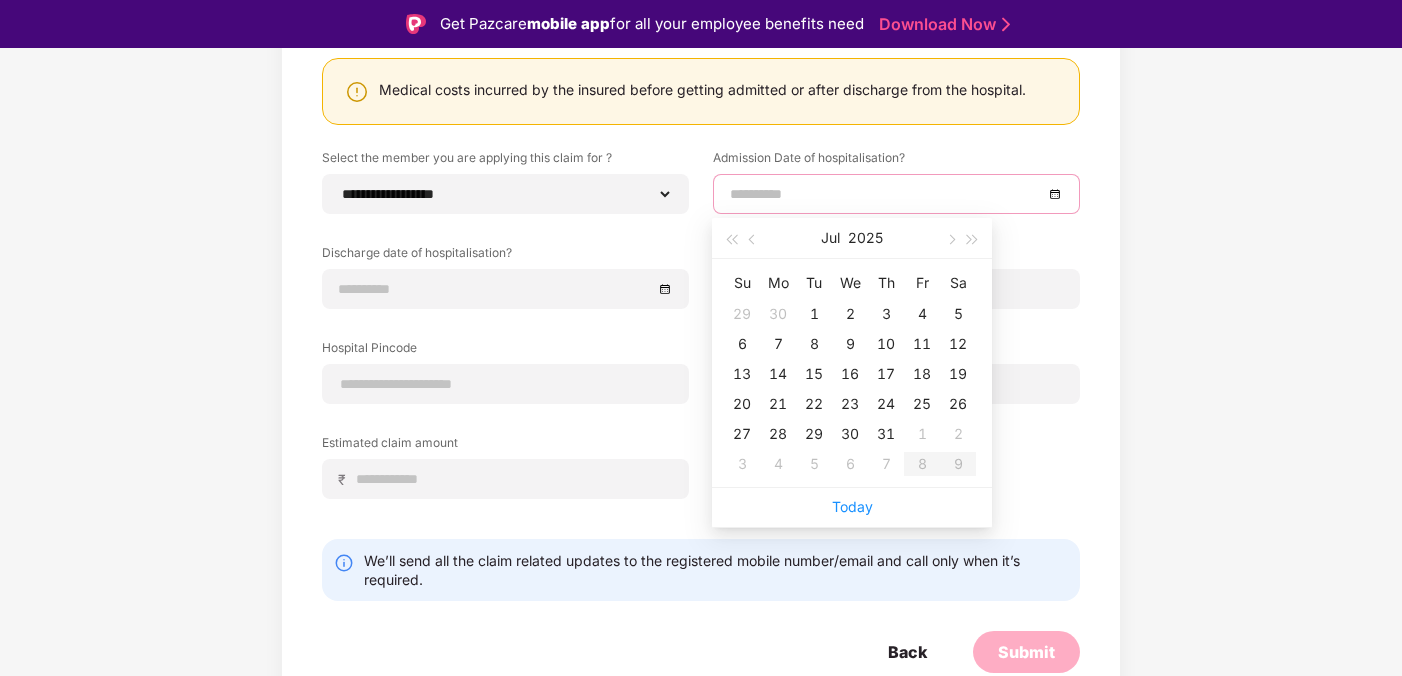 type on "**********" 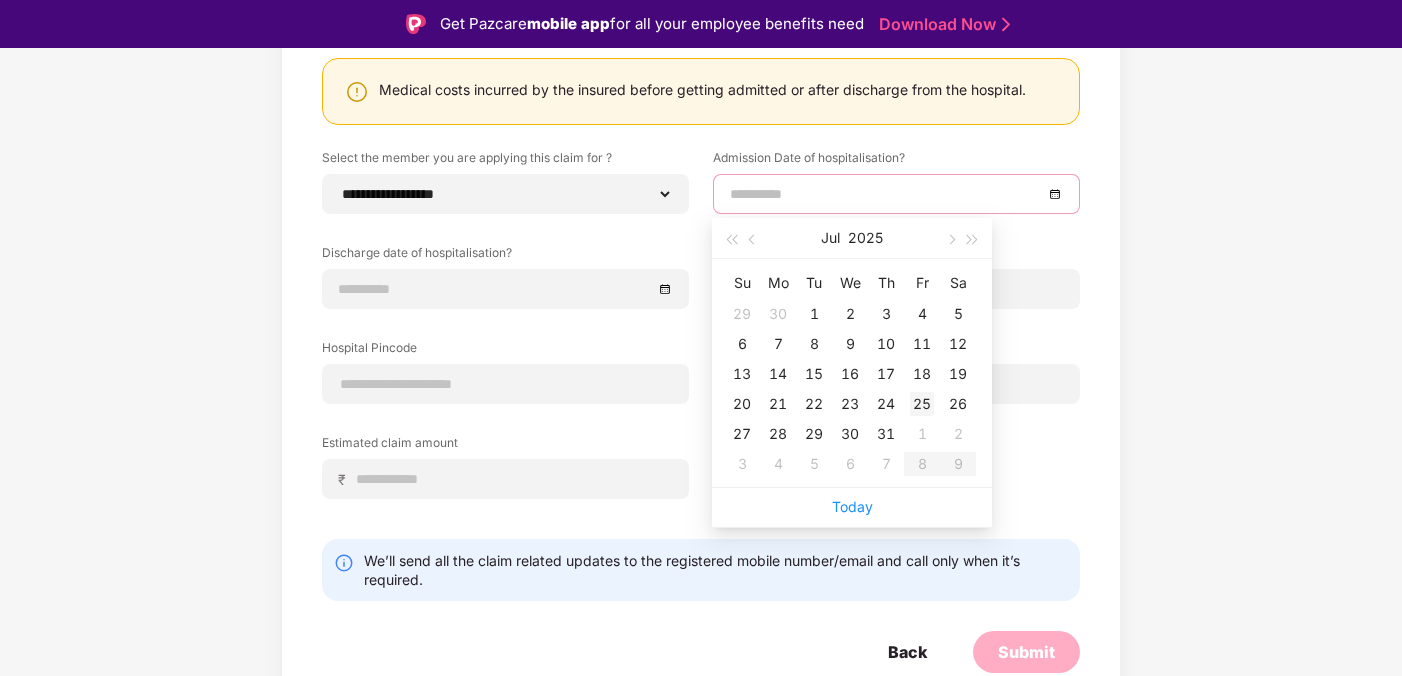 type on "**********" 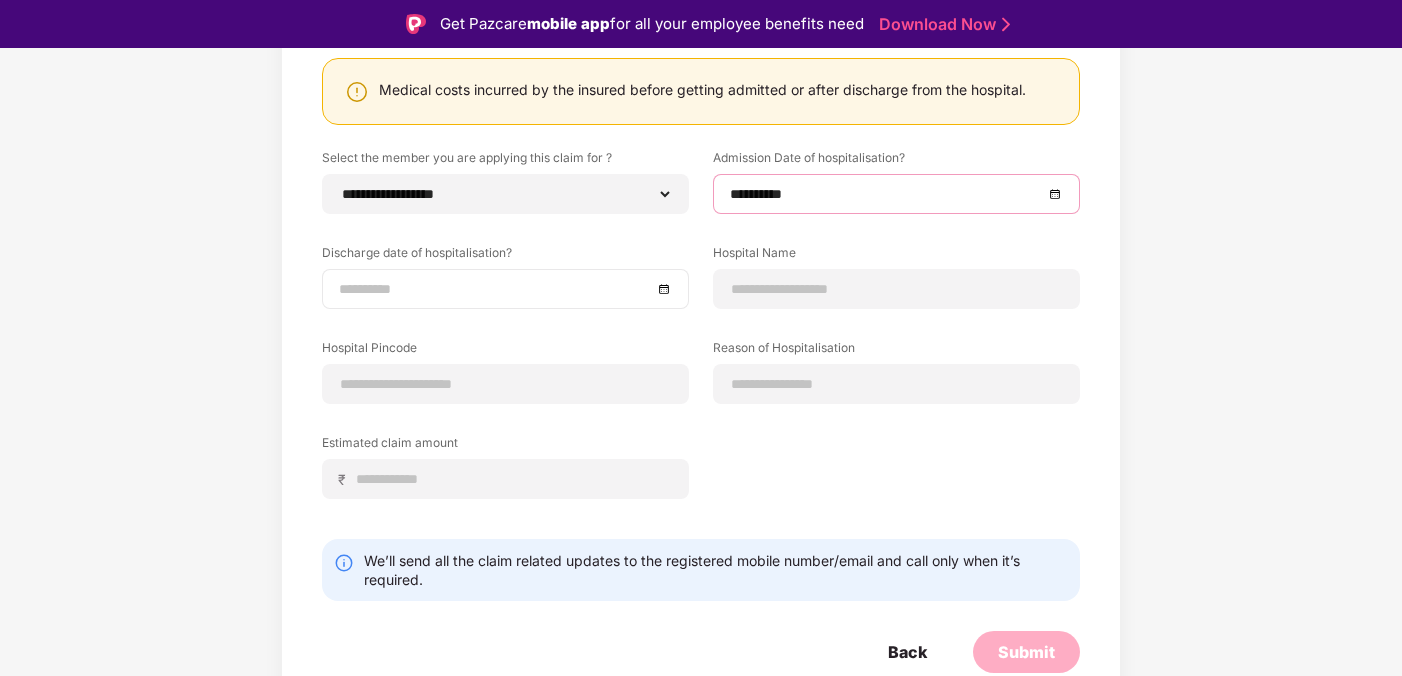 click at bounding box center [505, 289] 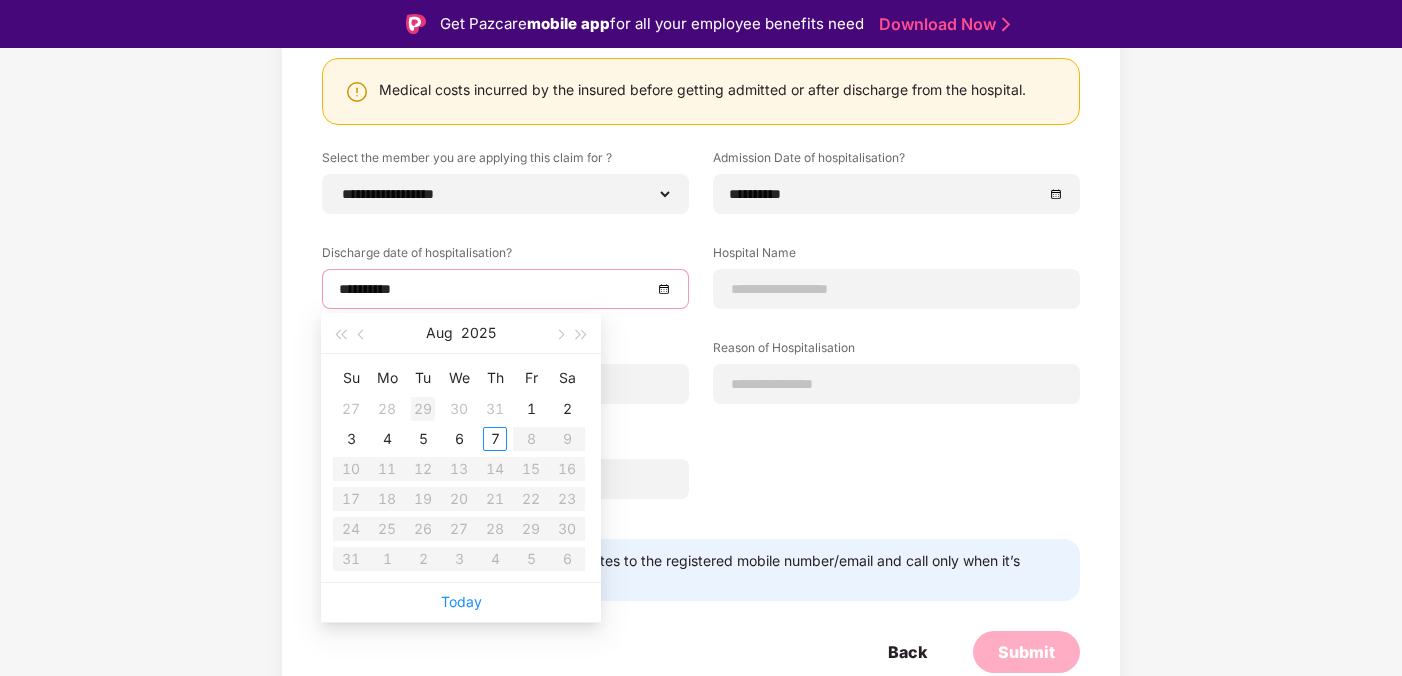 type on "**********" 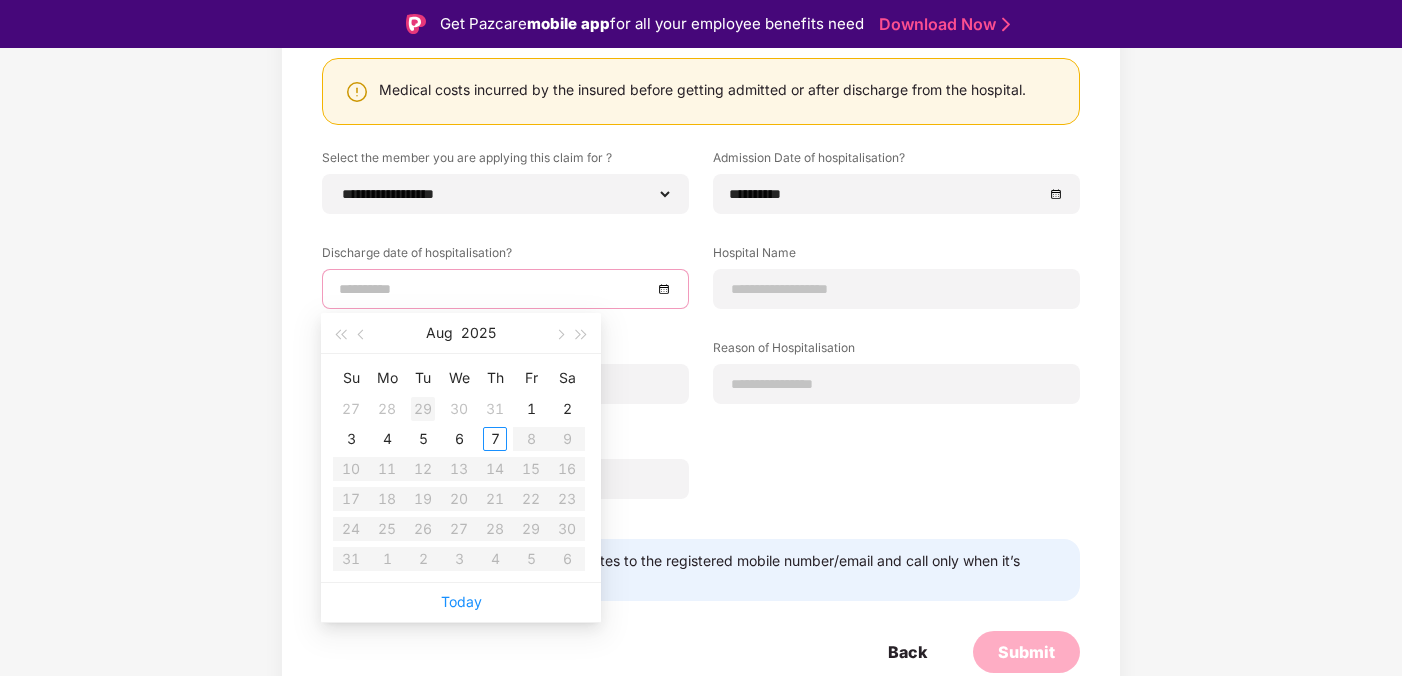 click on "29" at bounding box center (423, 409) 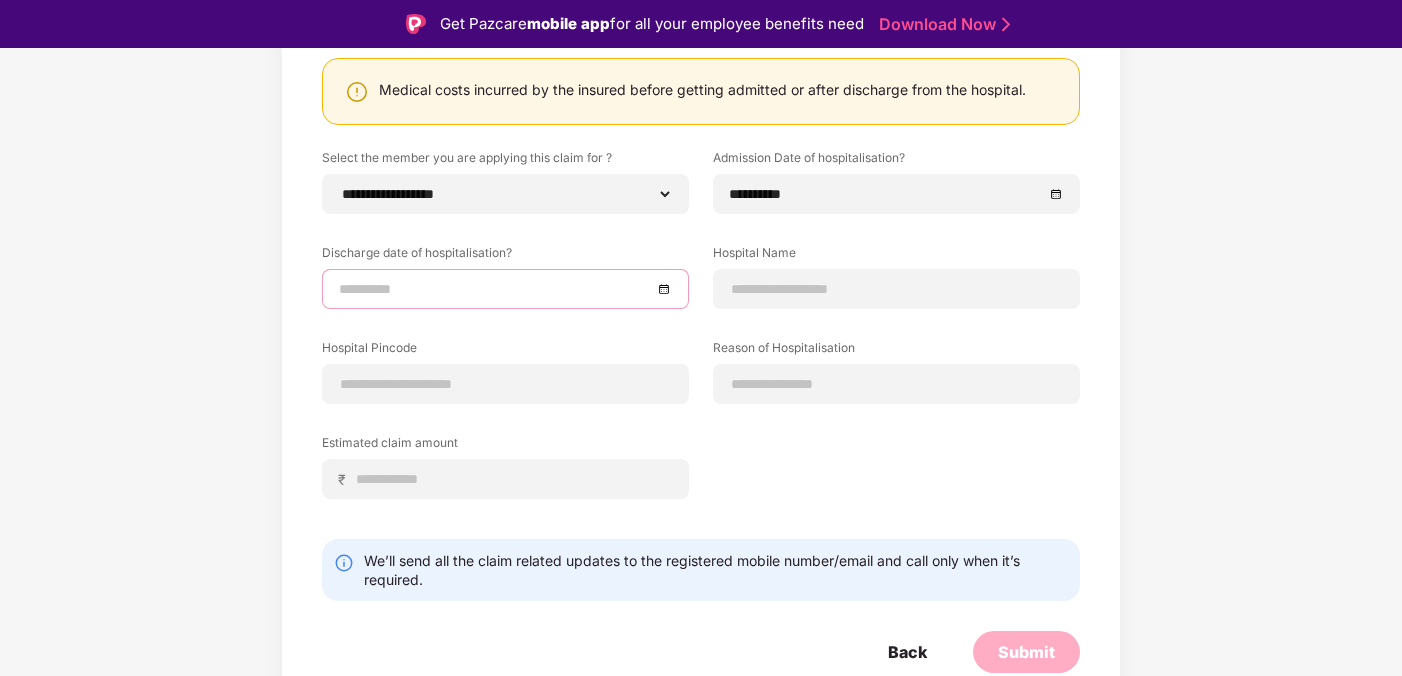 click at bounding box center (495, 289) 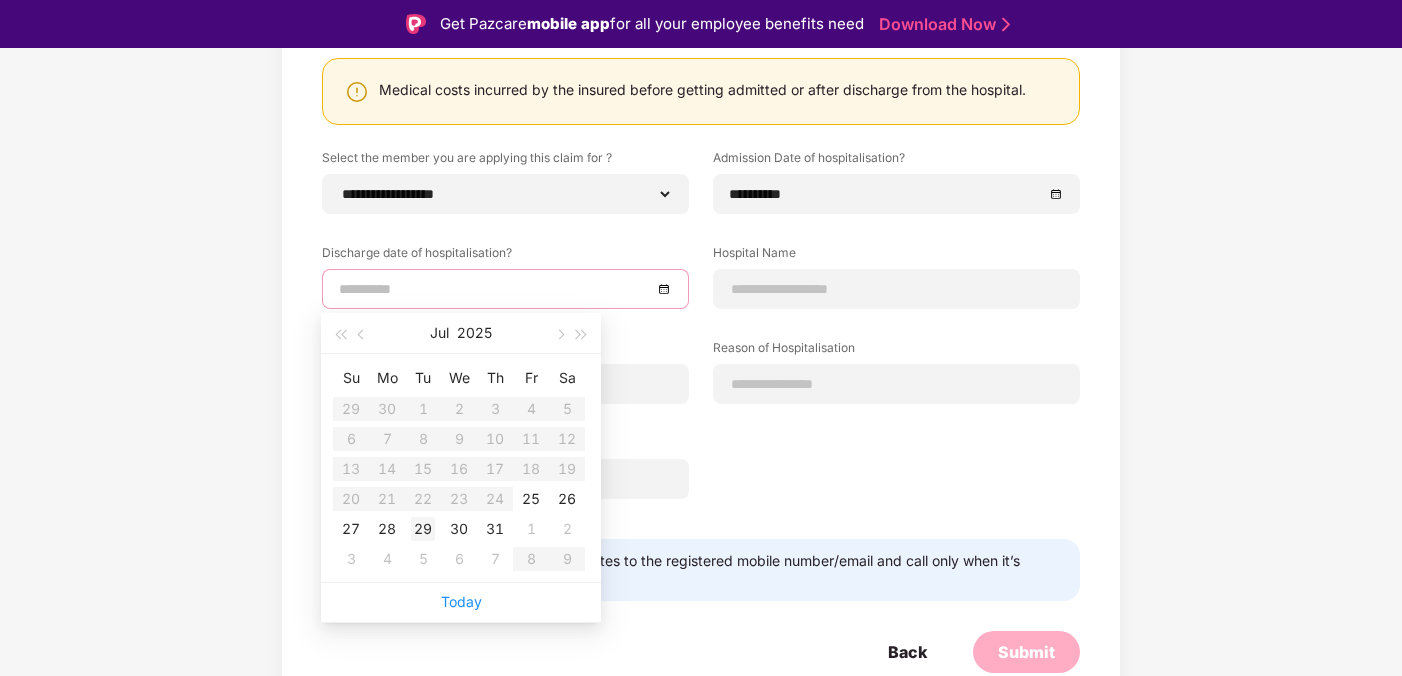 type on "**********" 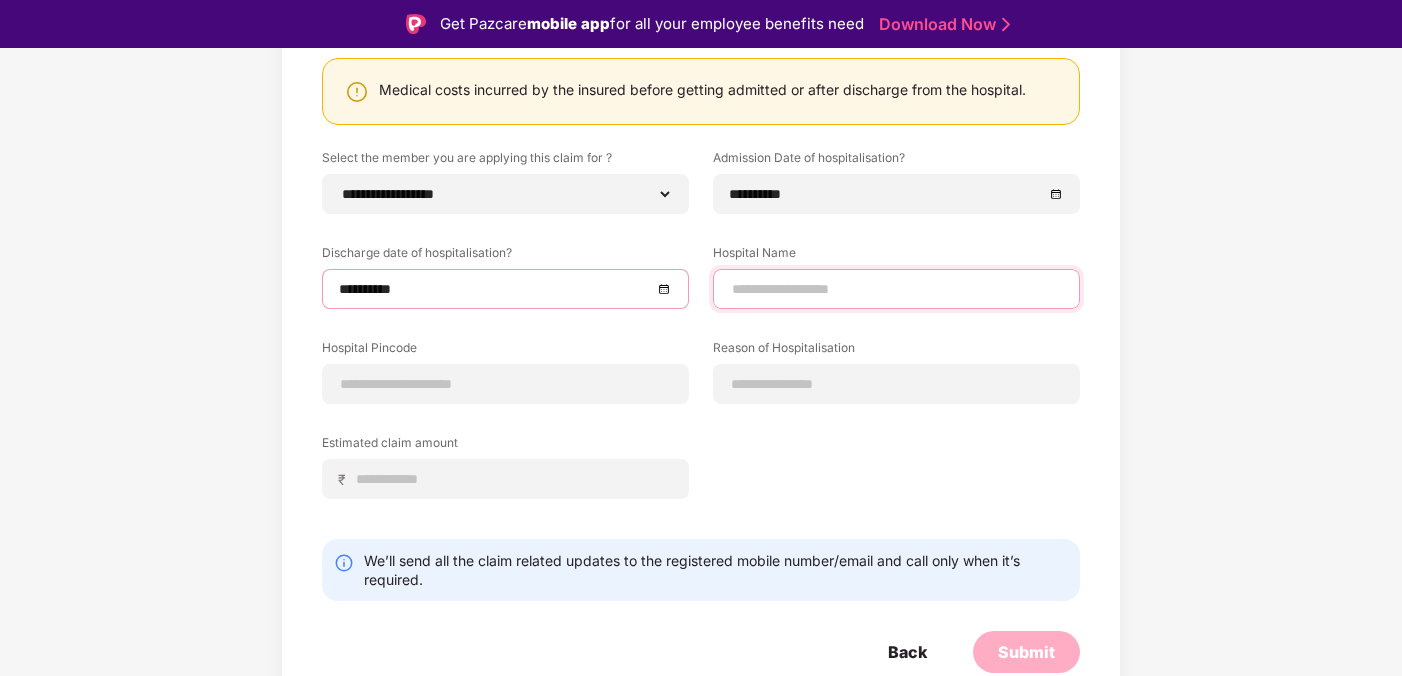 click at bounding box center [896, 289] 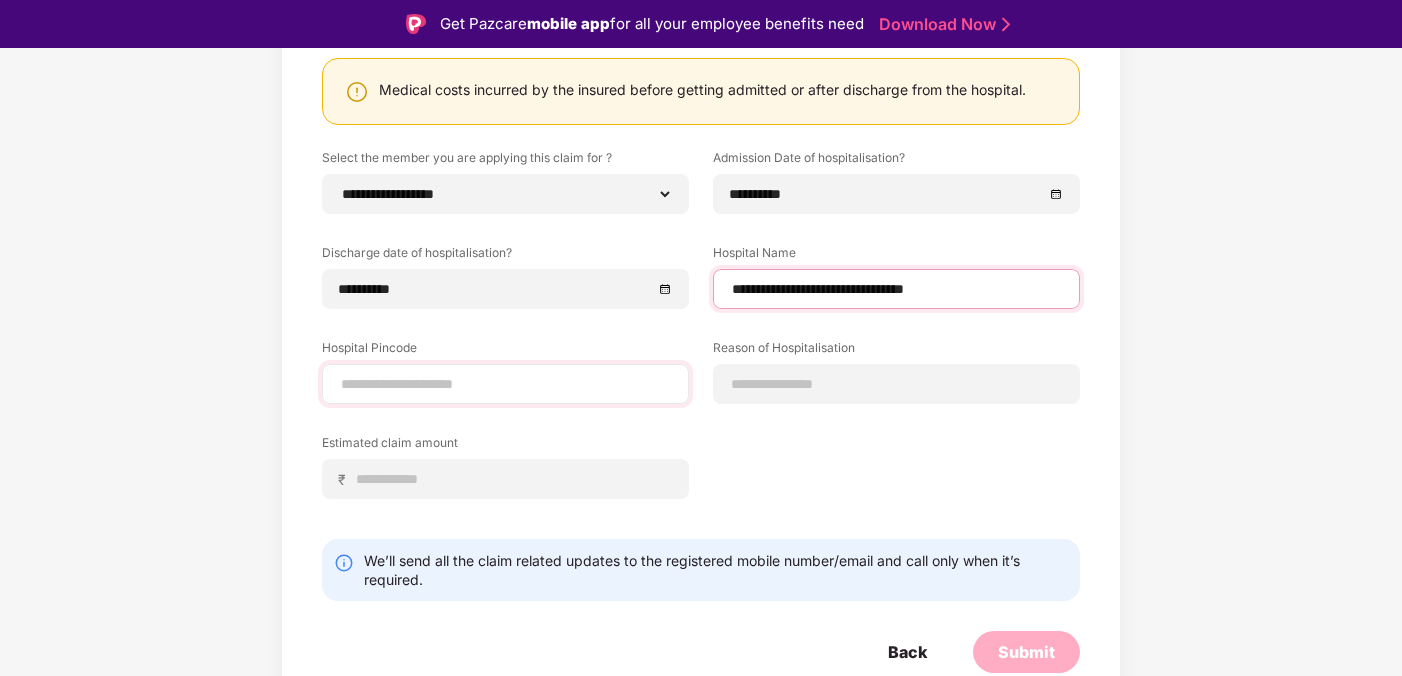 type on "**********" 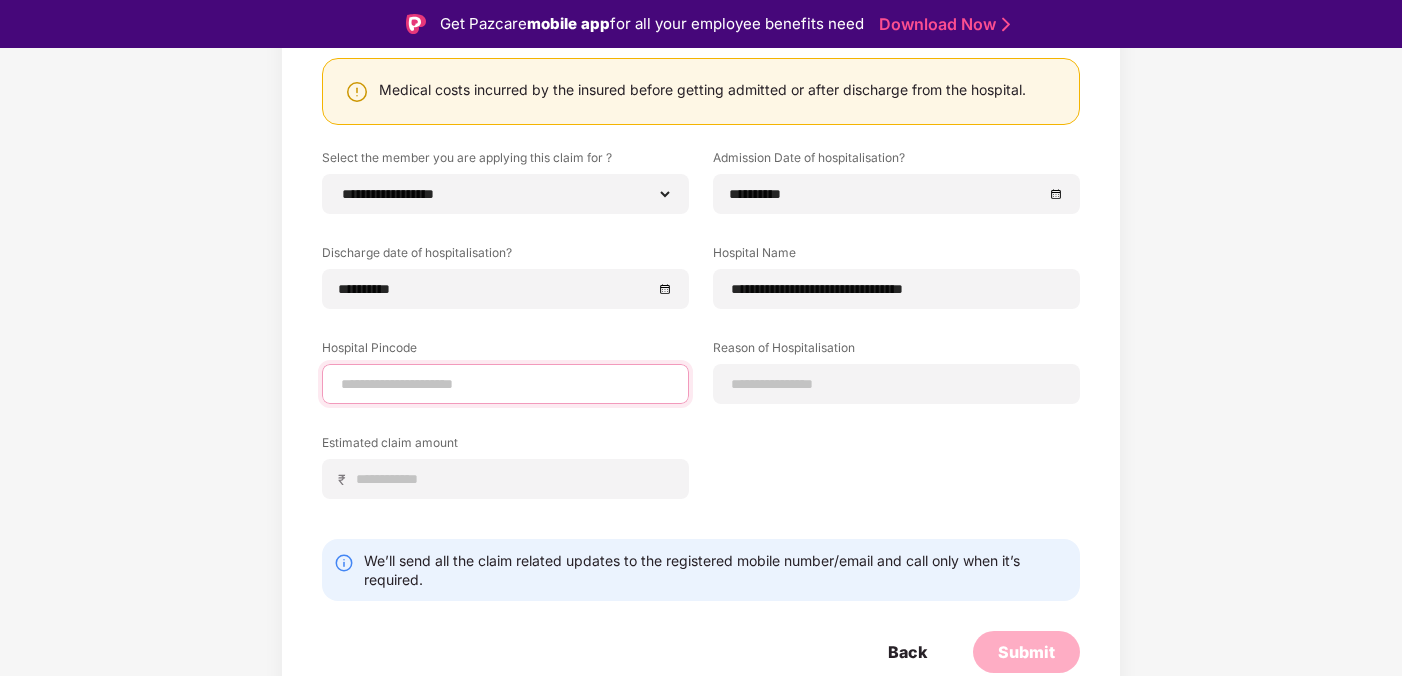 click at bounding box center (505, 384) 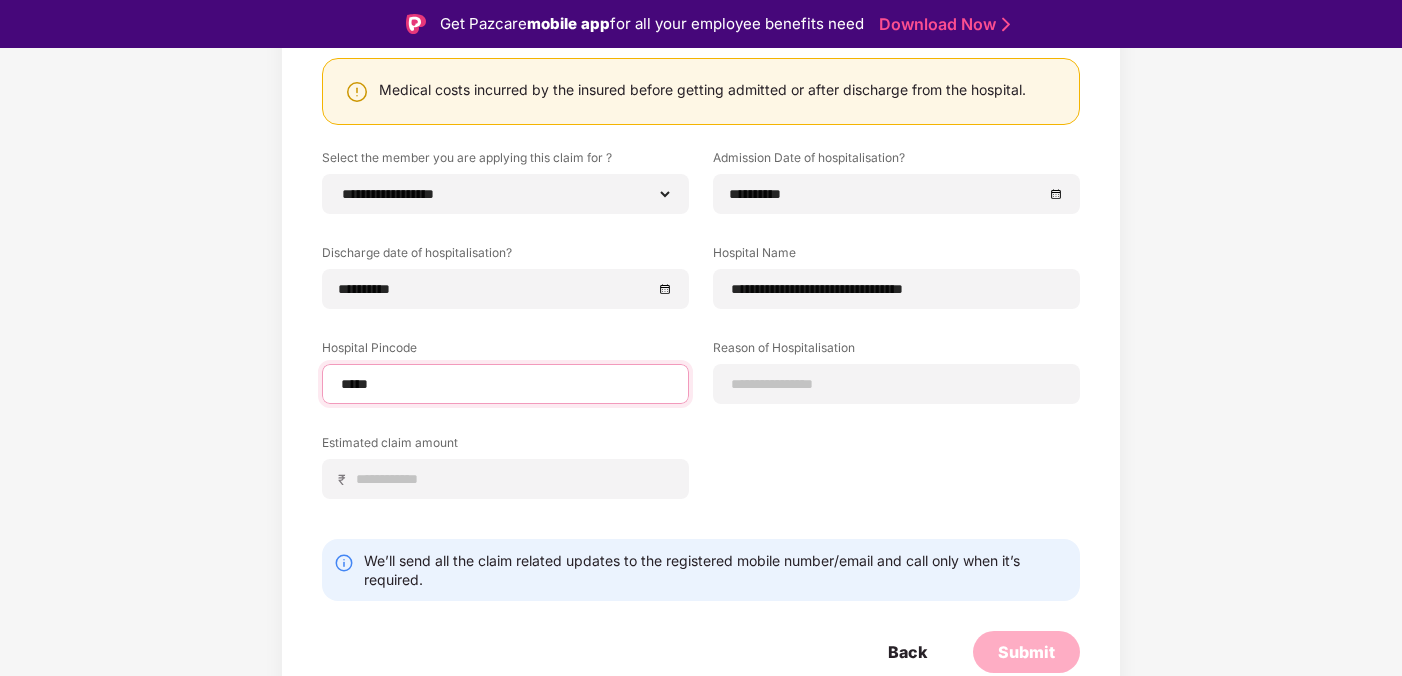 type on "******" 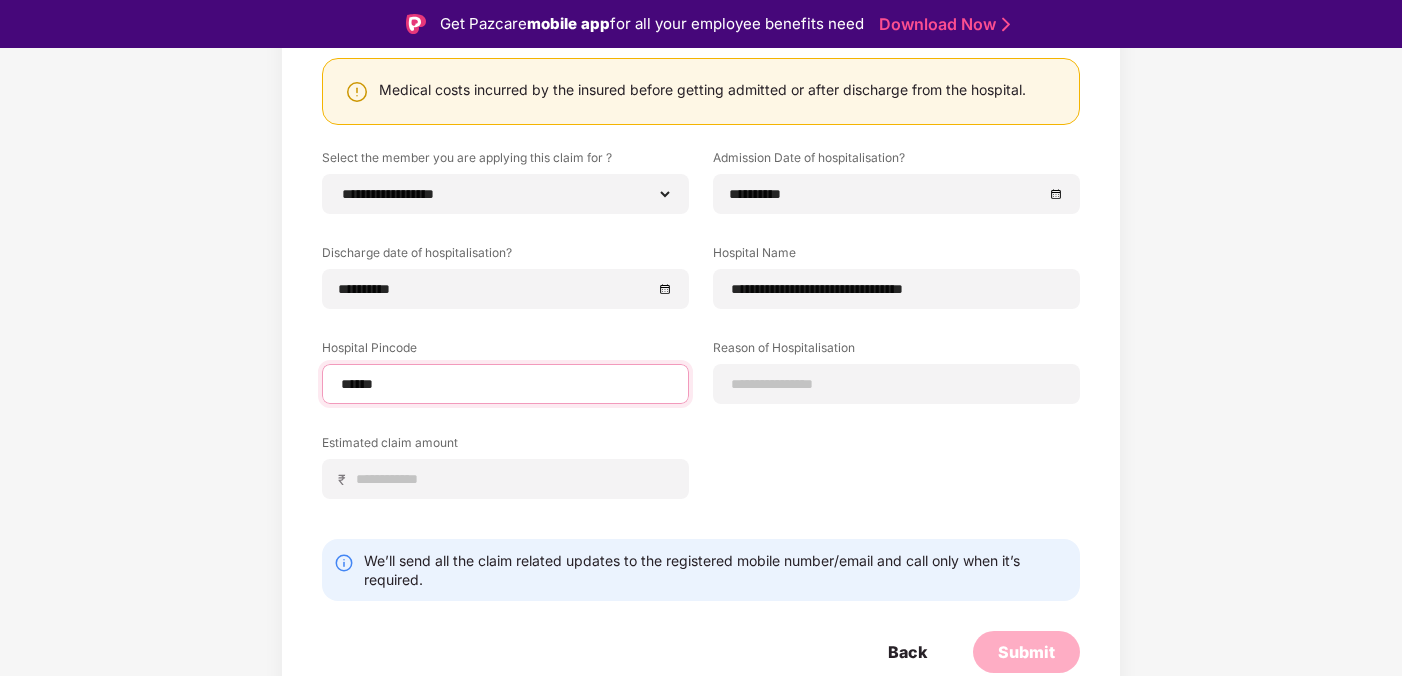 select on "**********" 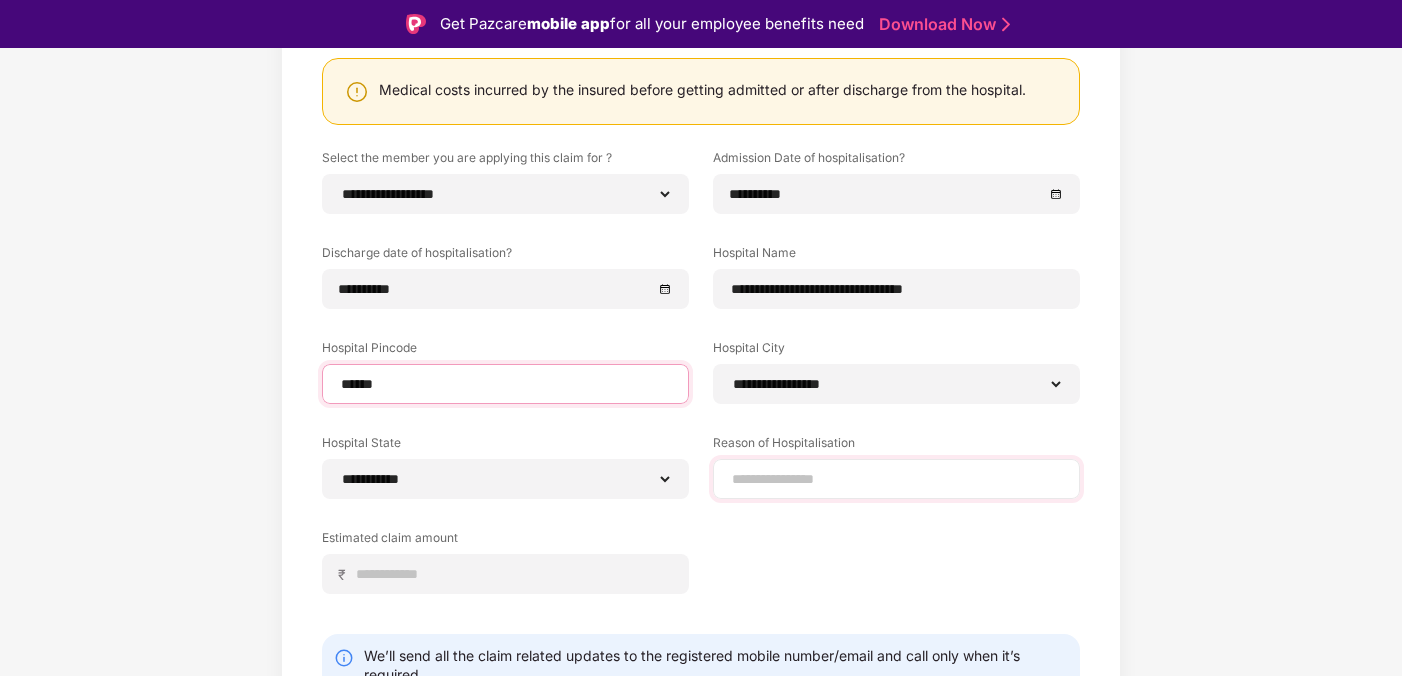 type on "******" 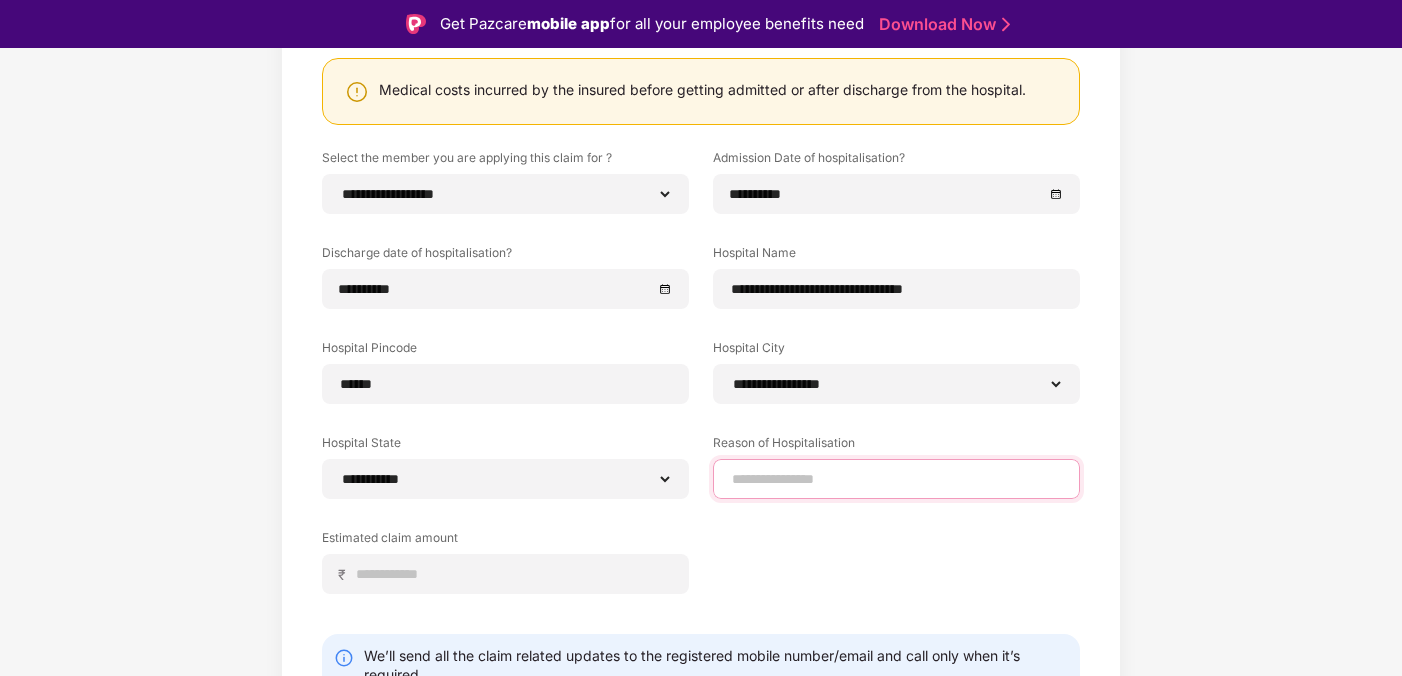 click at bounding box center [896, 479] 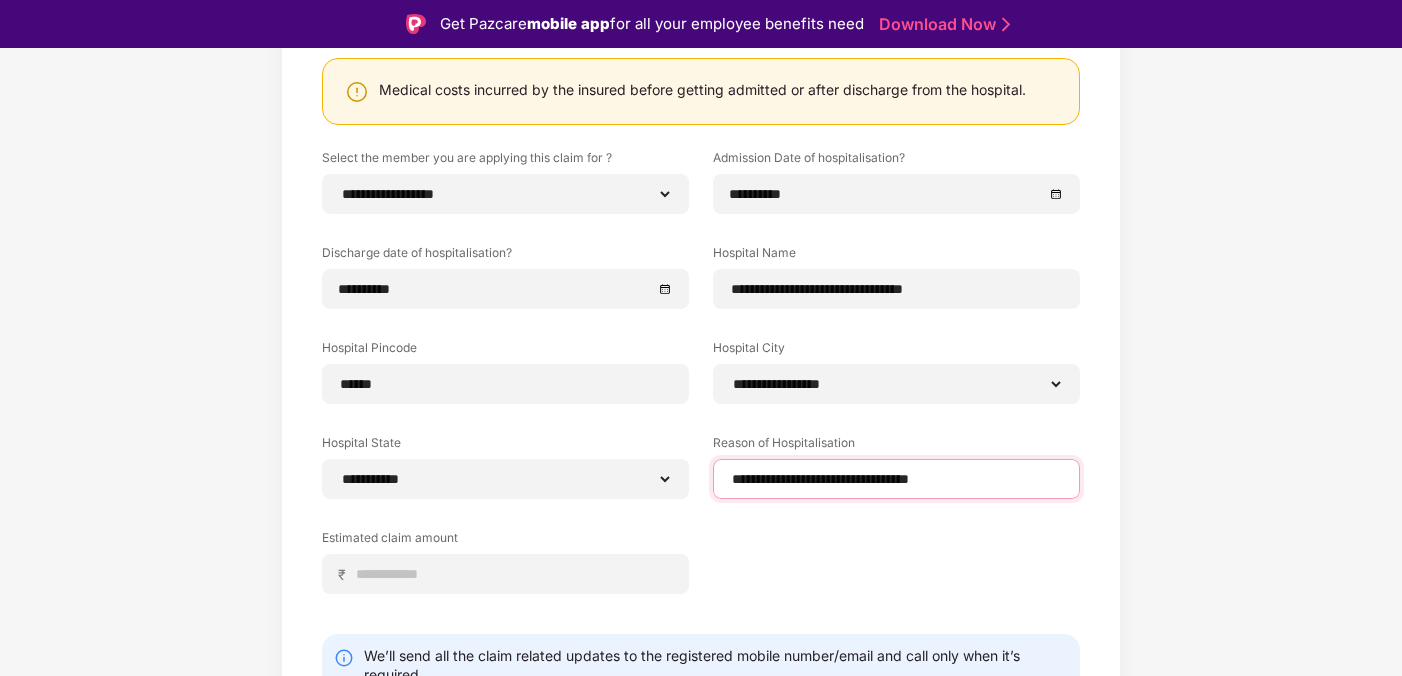 scroll, scrollTop: 326, scrollLeft: 0, axis: vertical 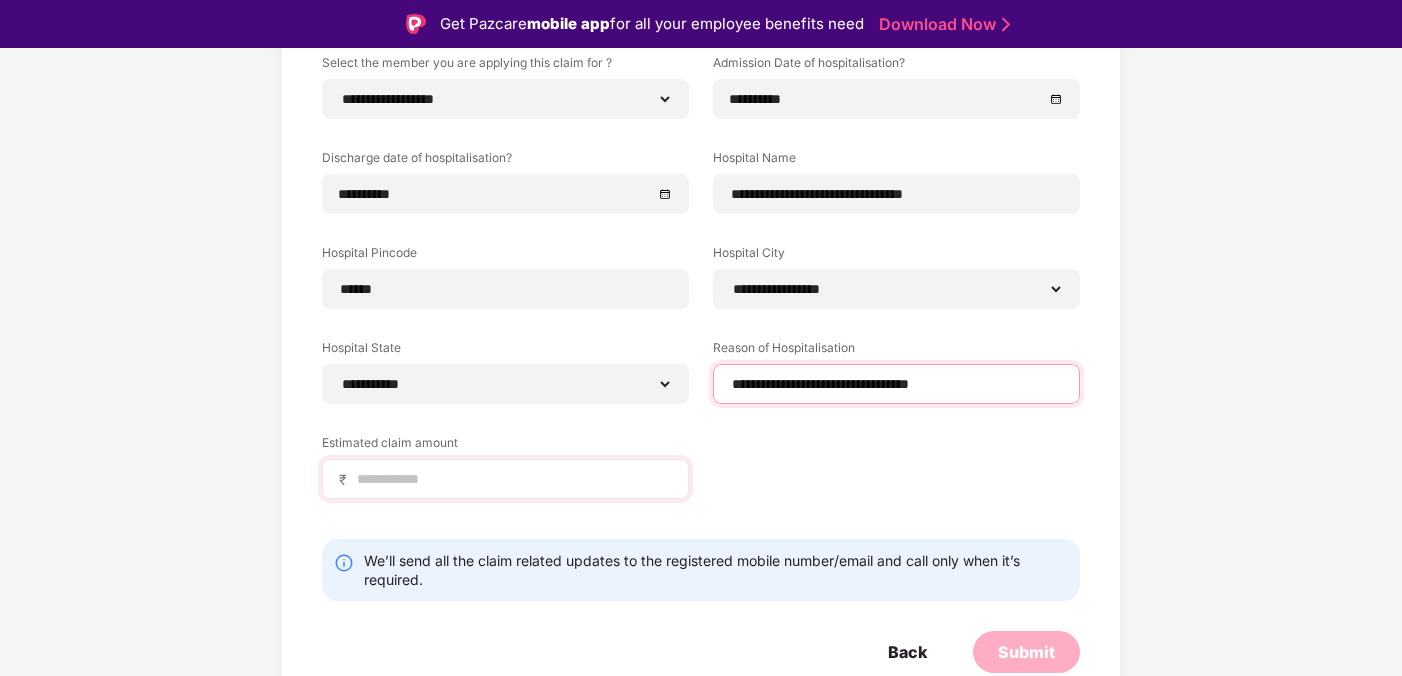 type on "**********" 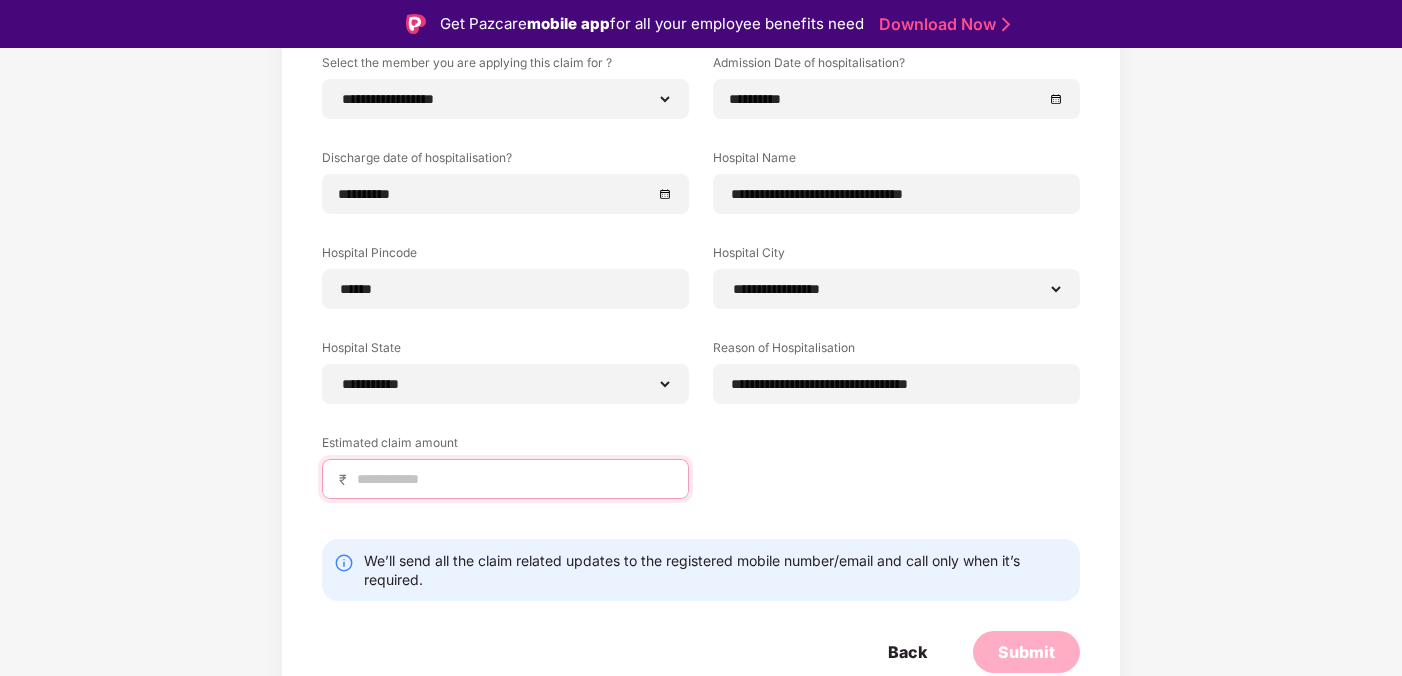 click at bounding box center (513, 479) 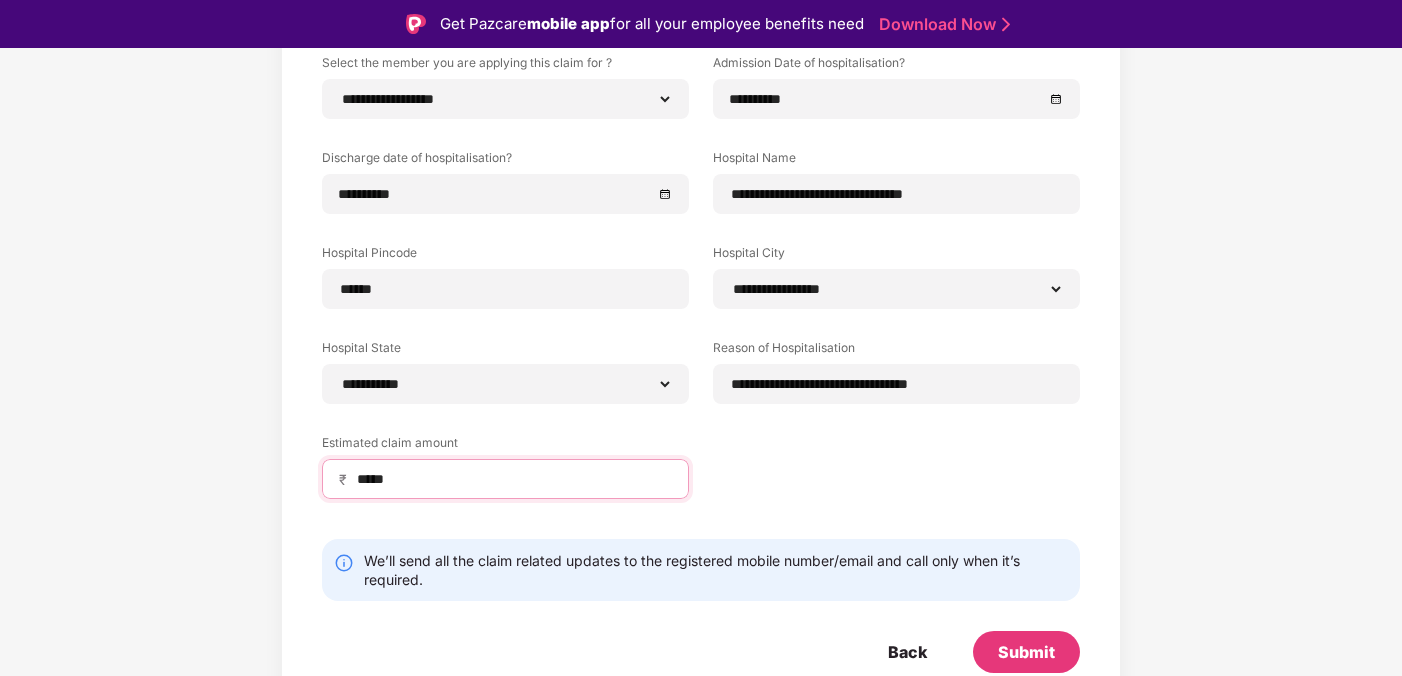 scroll, scrollTop: 48, scrollLeft: 0, axis: vertical 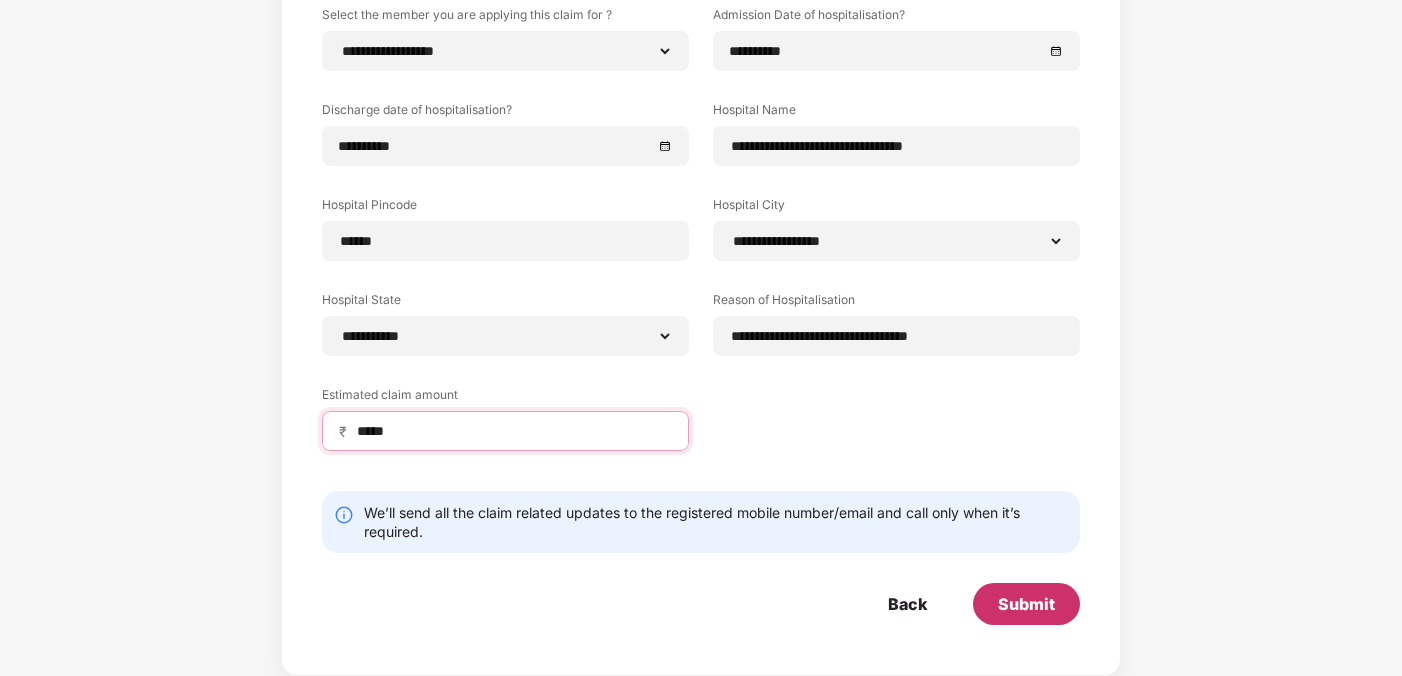 type on "*****" 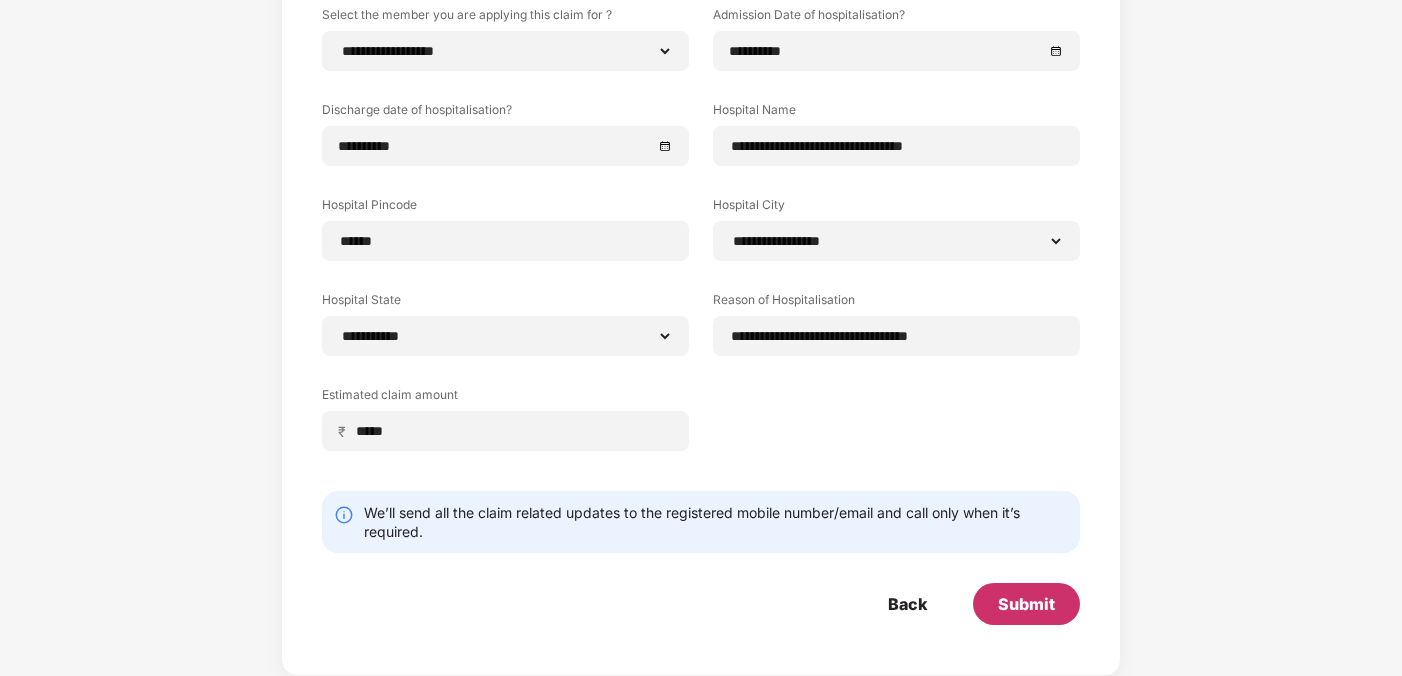 click on "Submit" at bounding box center [1026, 604] 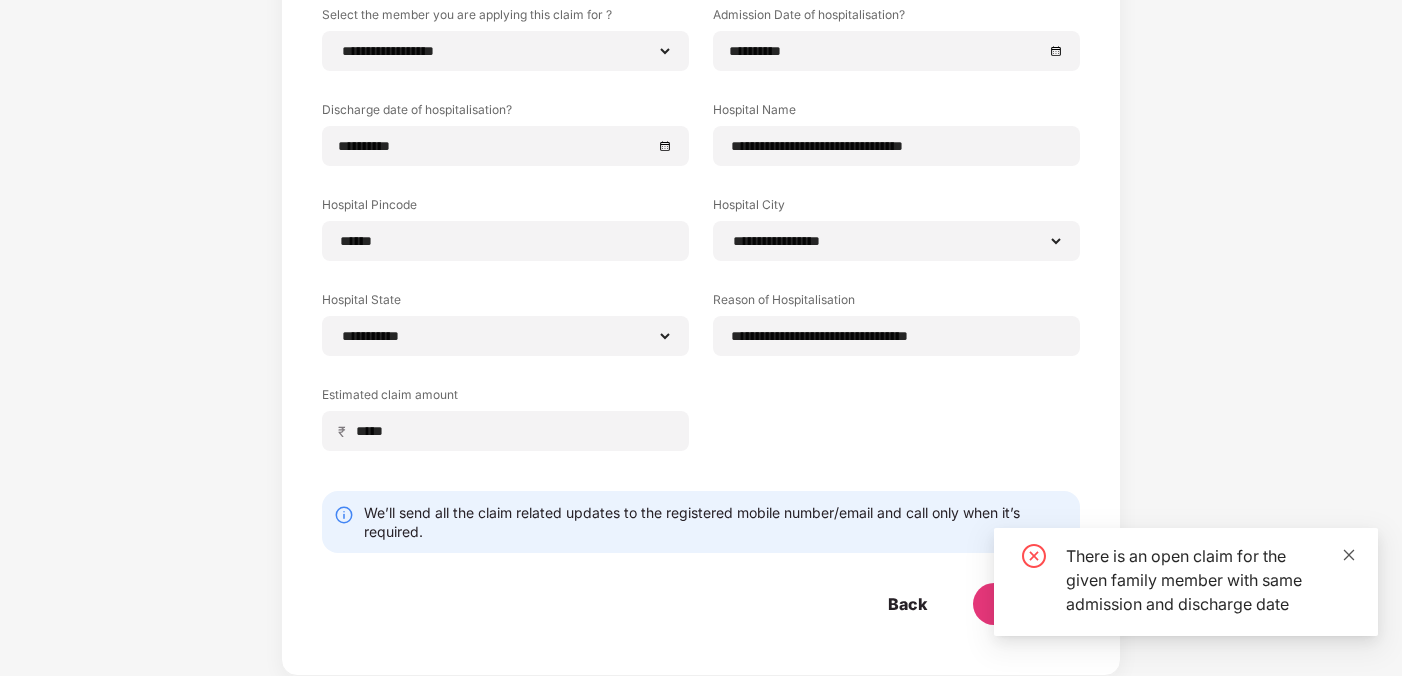 click 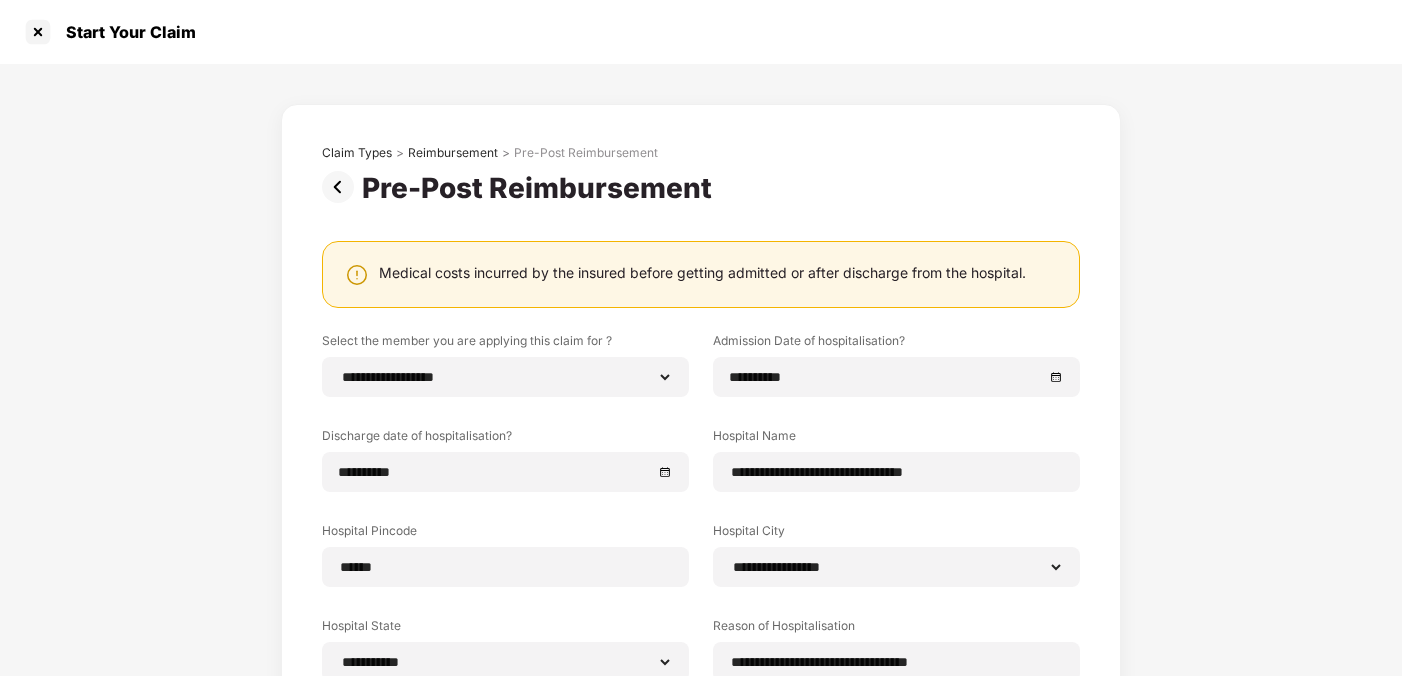 scroll, scrollTop: 326, scrollLeft: 0, axis: vertical 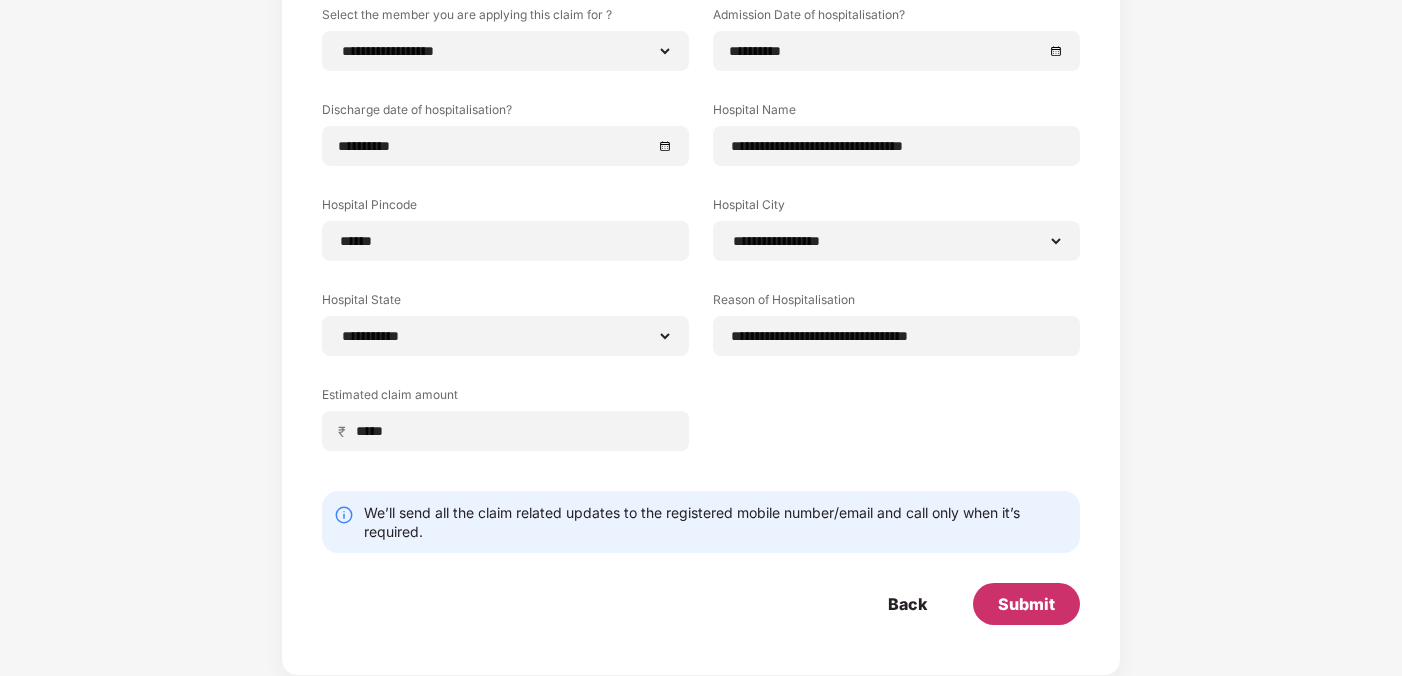 click on "Submit" at bounding box center [1026, 604] 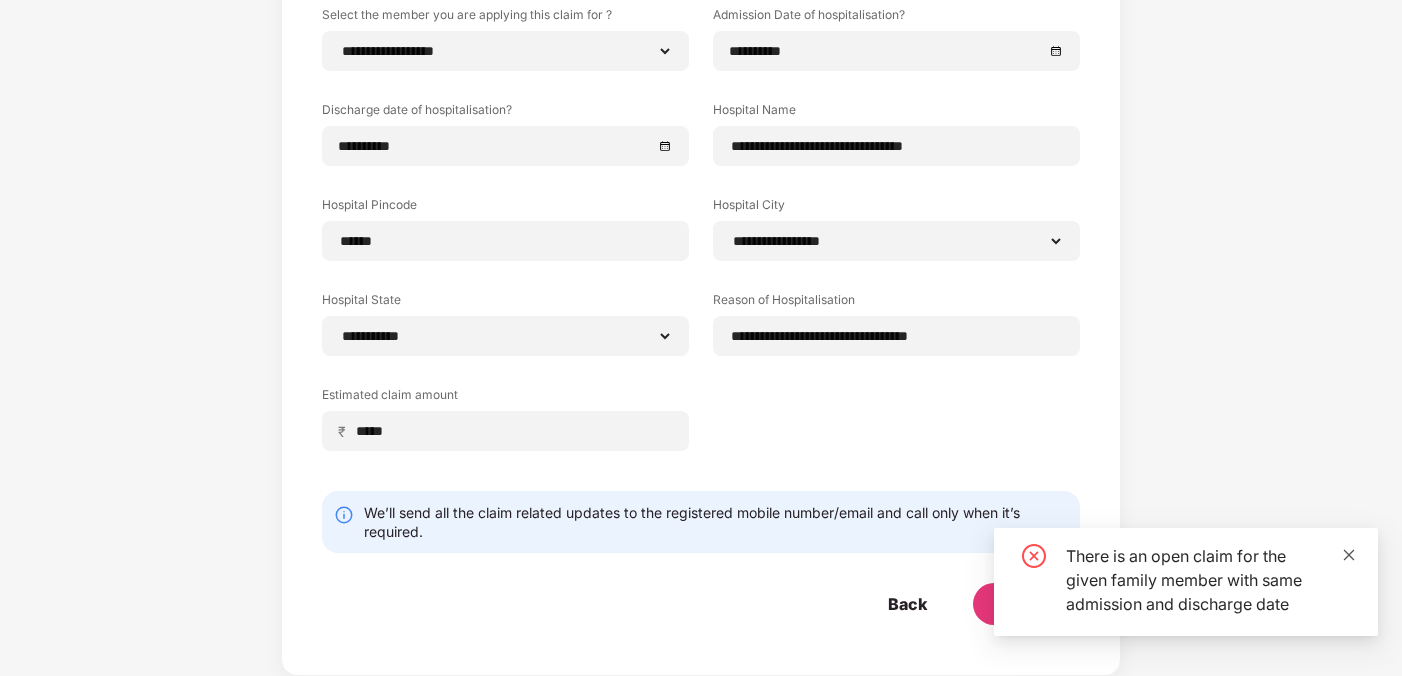 click 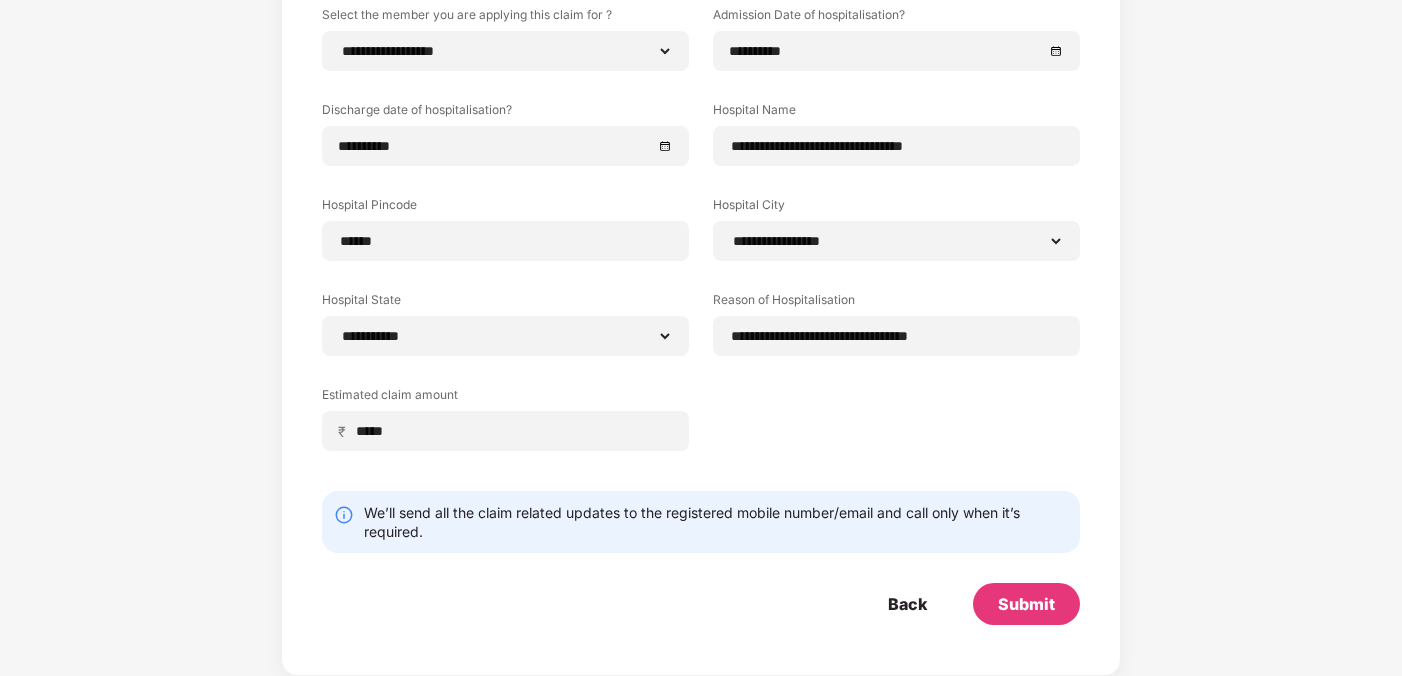 scroll, scrollTop: 0, scrollLeft: 0, axis: both 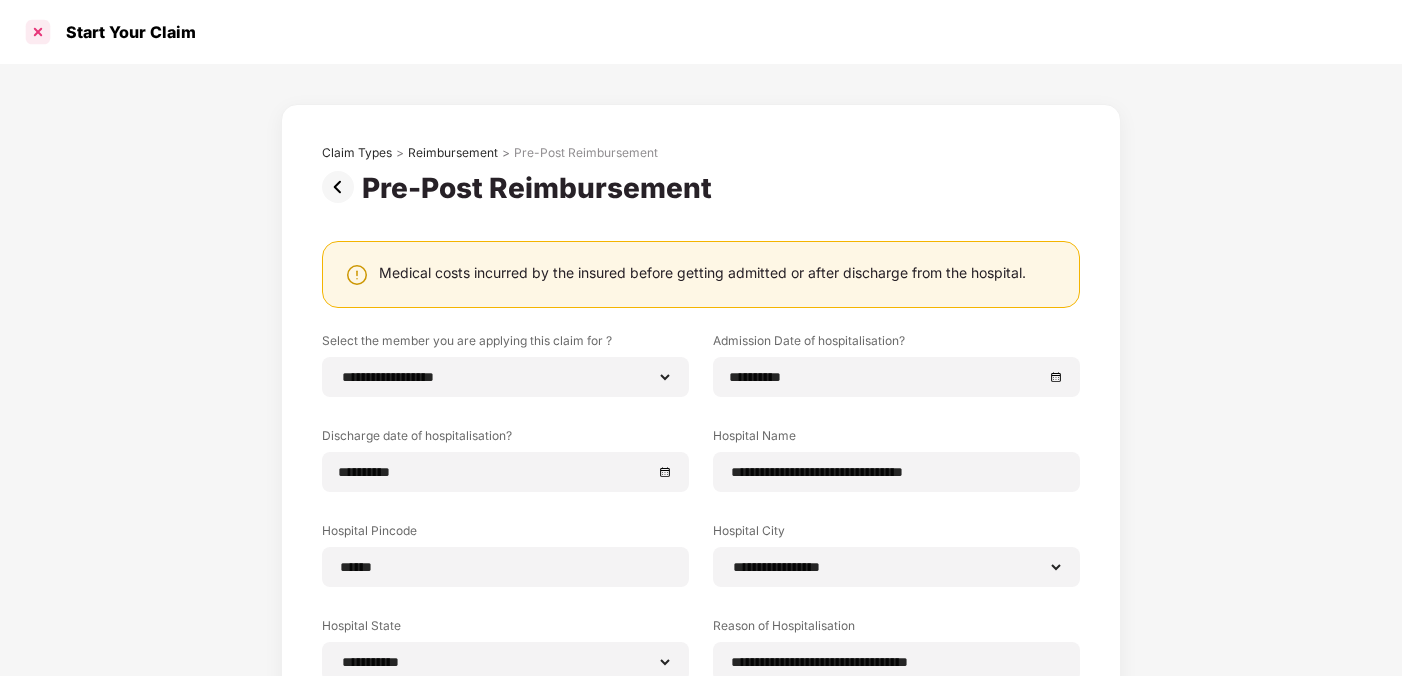 click at bounding box center (38, 32) 